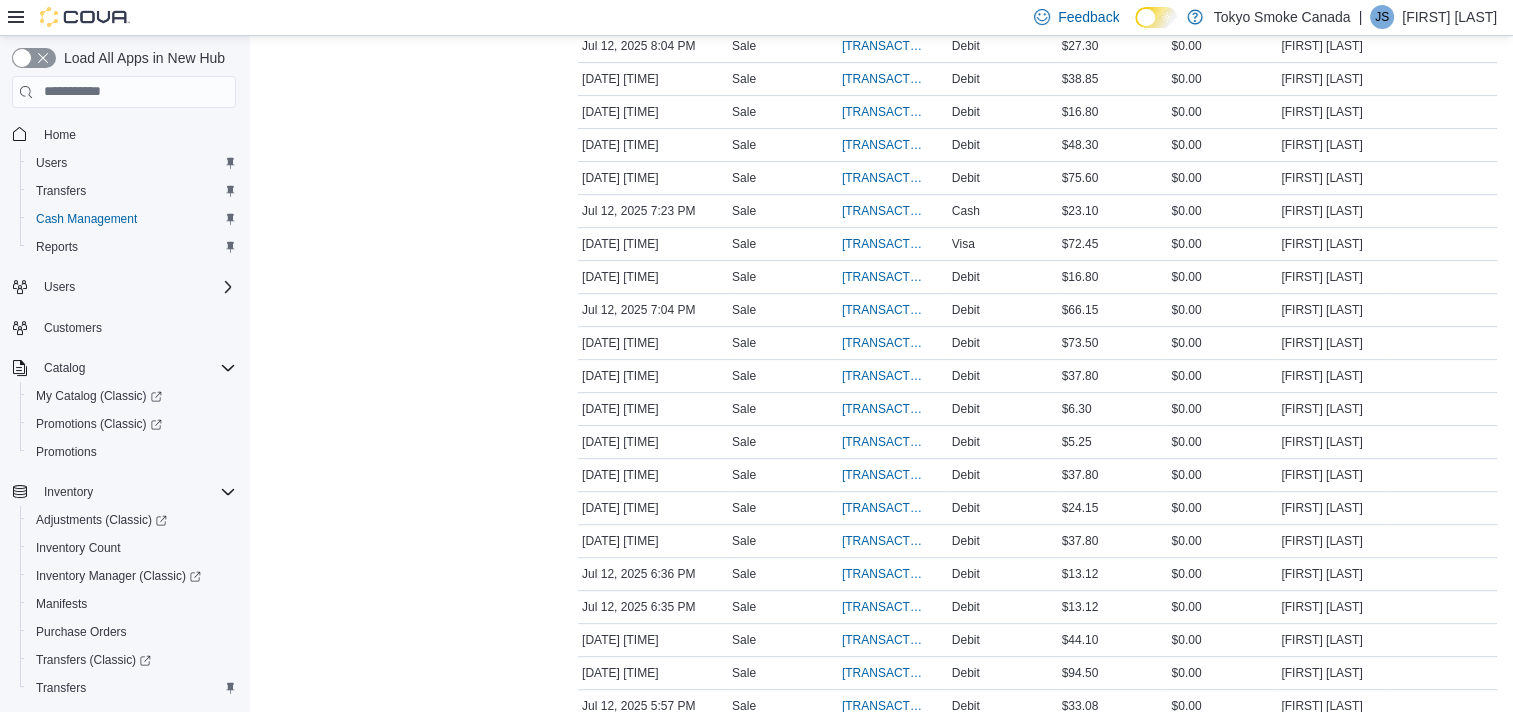scroll, scrollTop: 0, scrollLeft: 0, axis: both 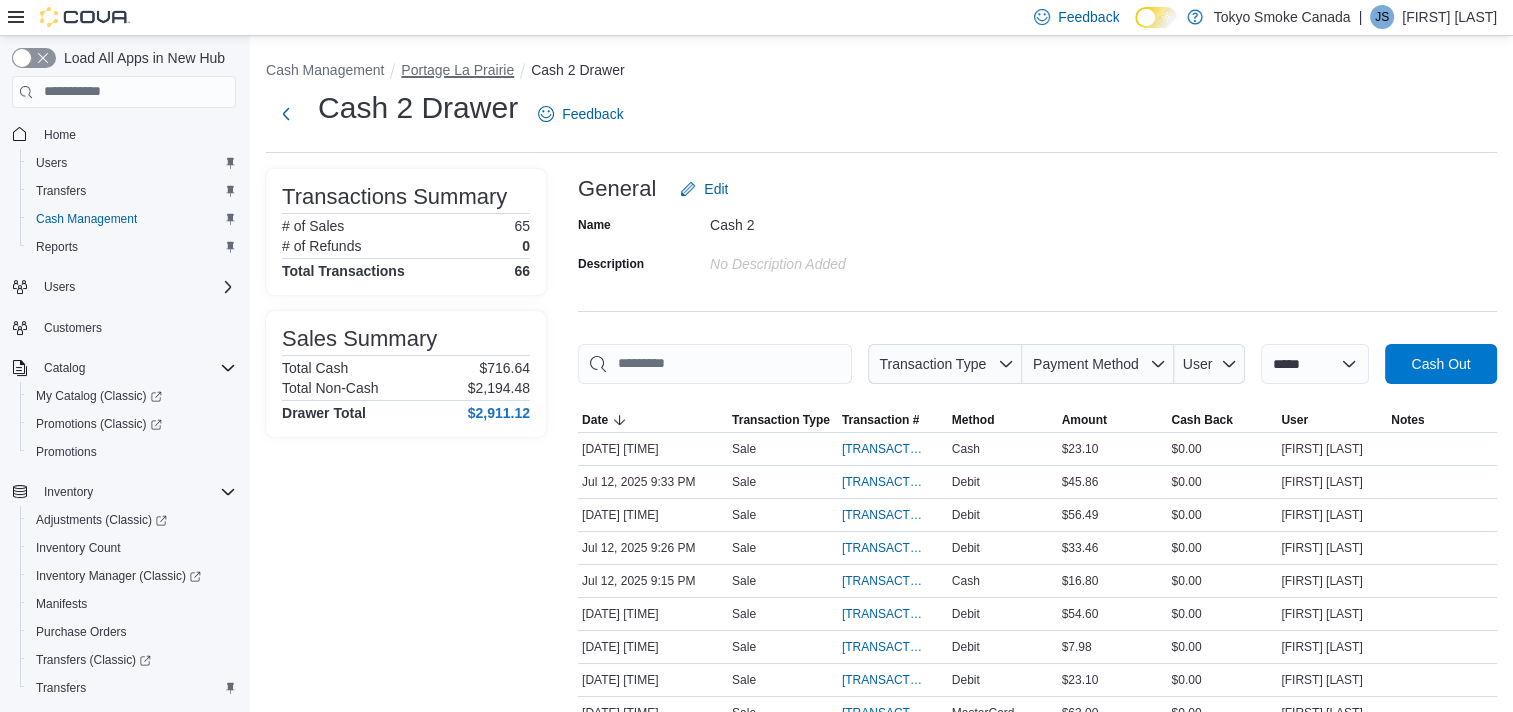 click on "Portage La Prairie" at bounding box center (457, 70) 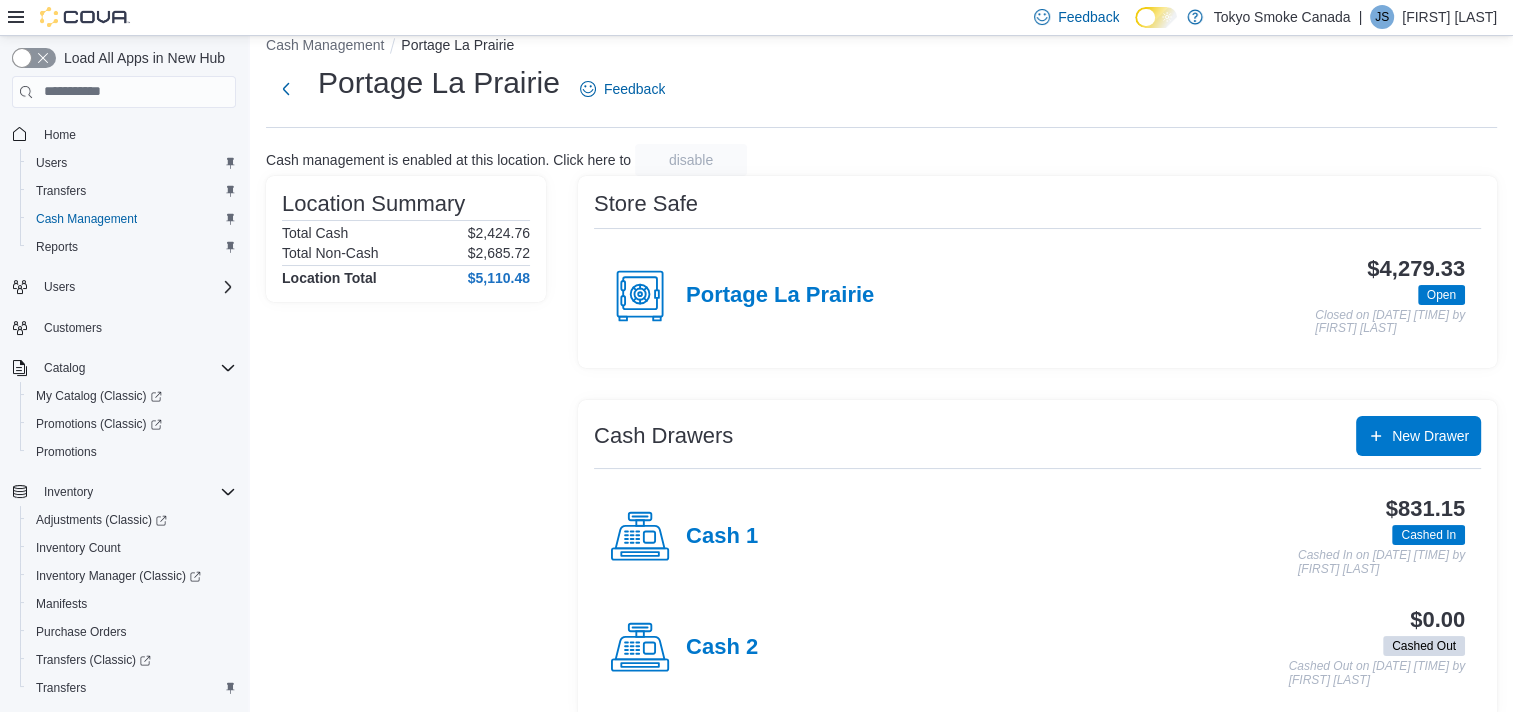scroll, scrollTop: 48, scrollLeft: 0, axis: vertical 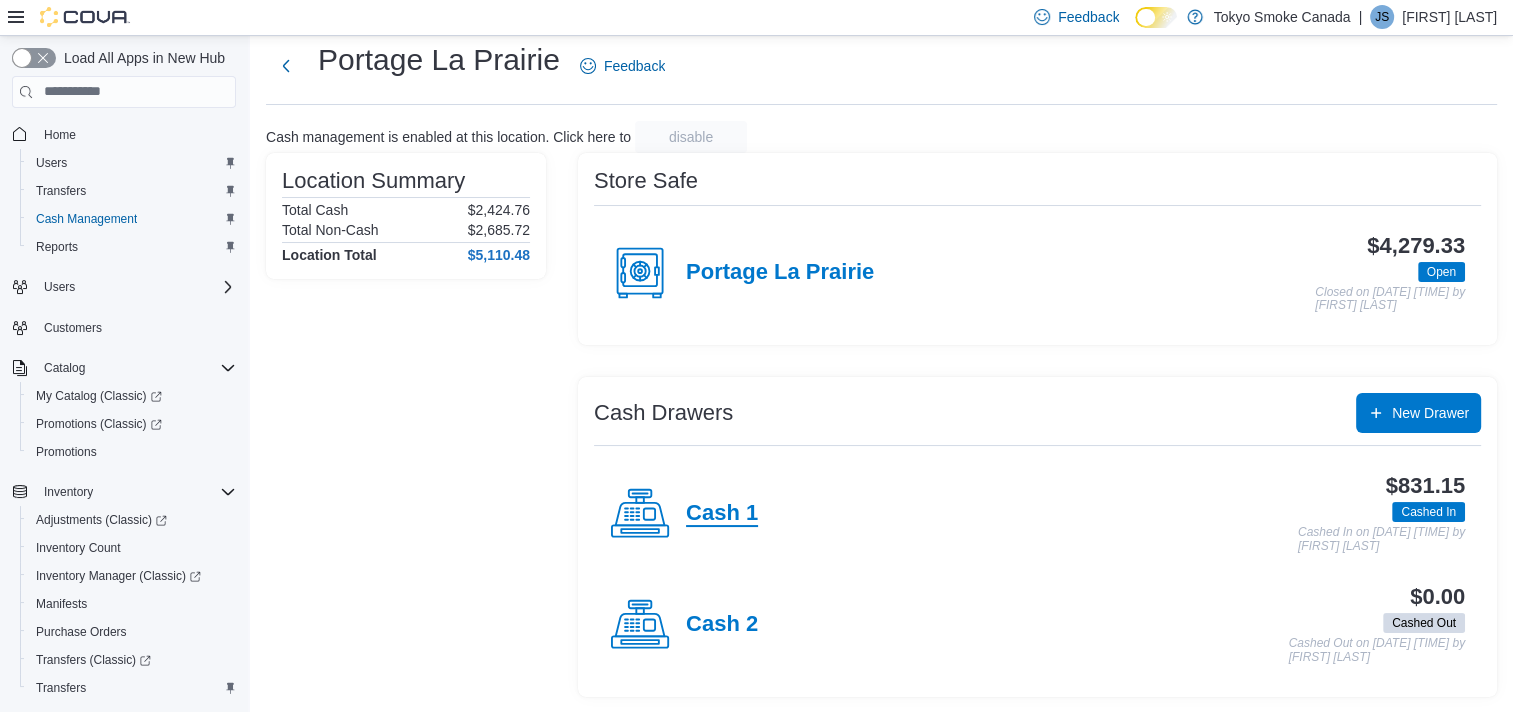 click on "Cash 1" at bounding box center [722, 514] 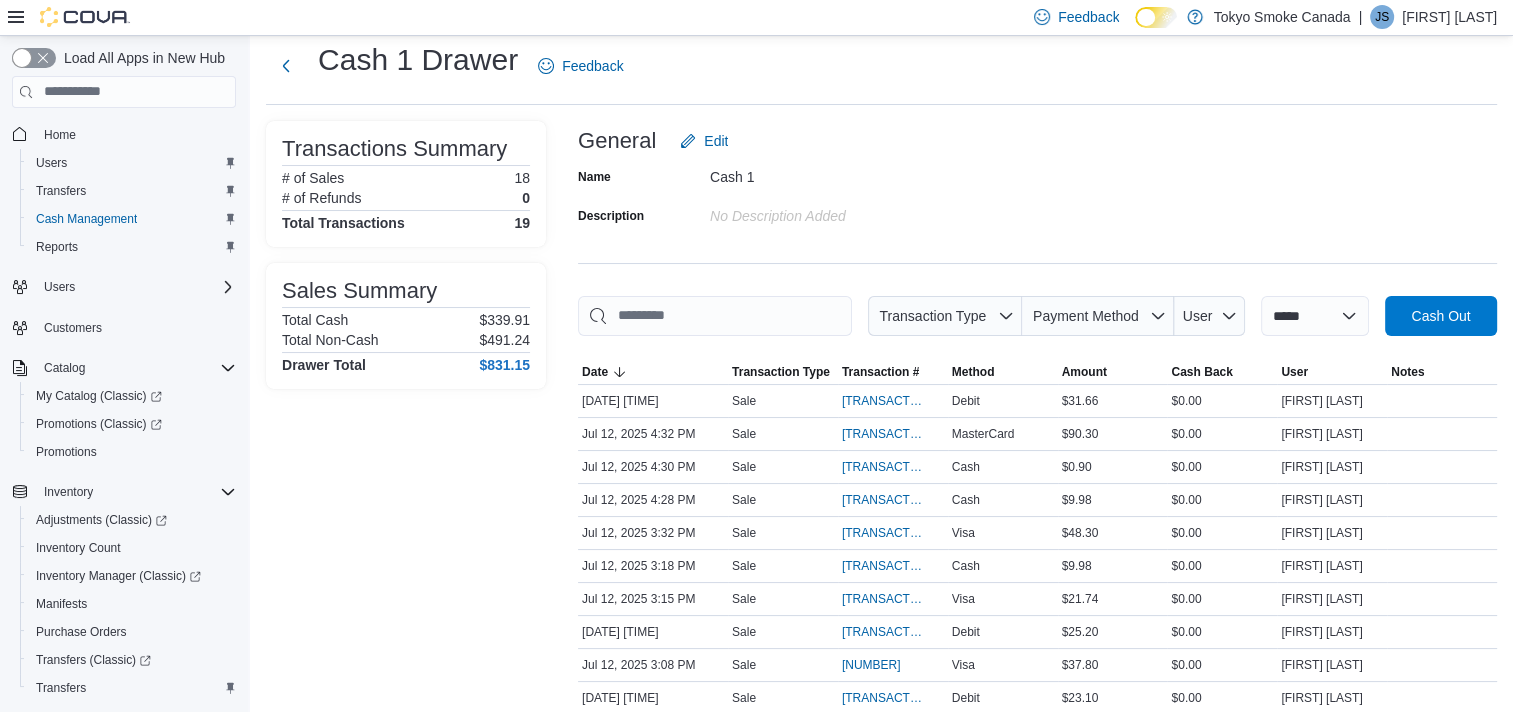 scroll, scrollTop: 0, scrollLeft: 0, axis: both 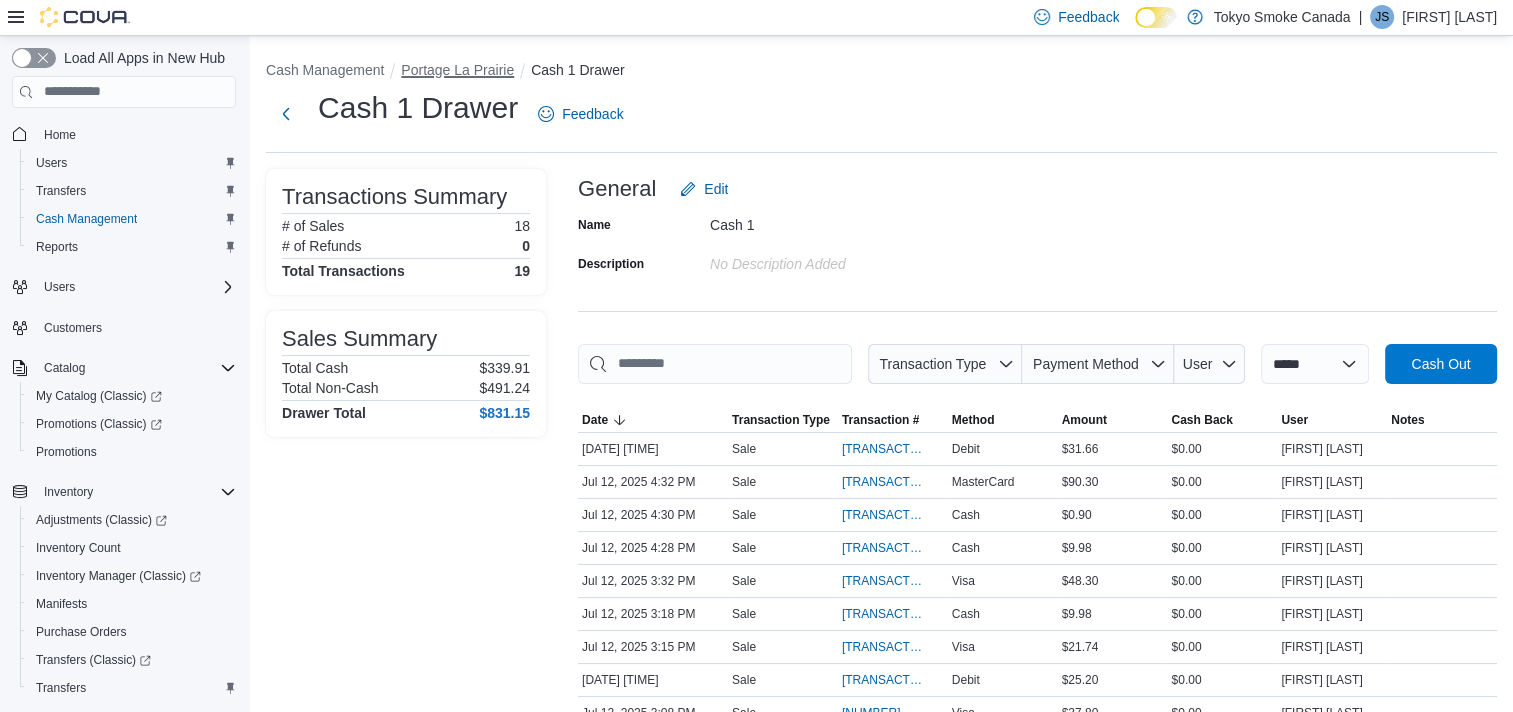 click on "Portage La Prairie" at bounding box center (457, 70) 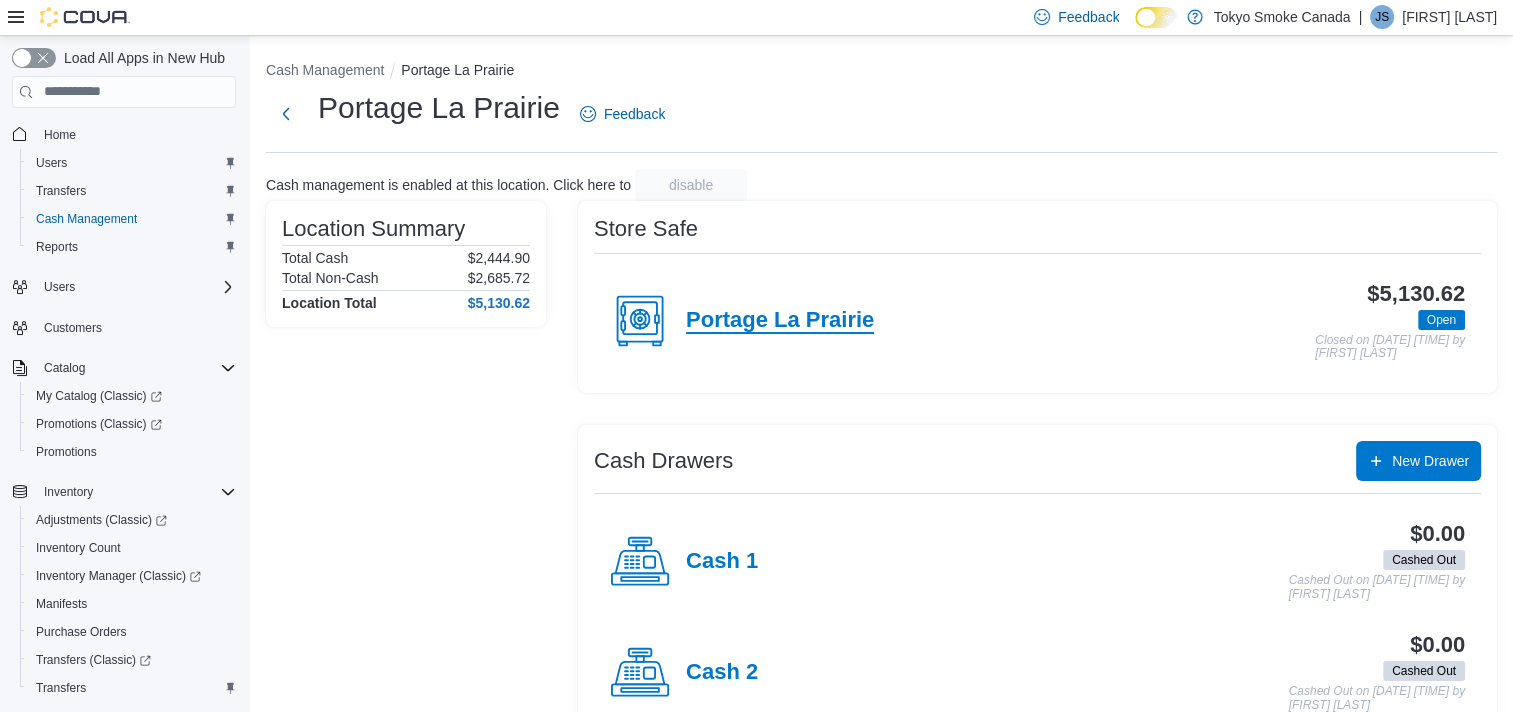 click on "Portage La Prairie" at bounding box center (780, 321) 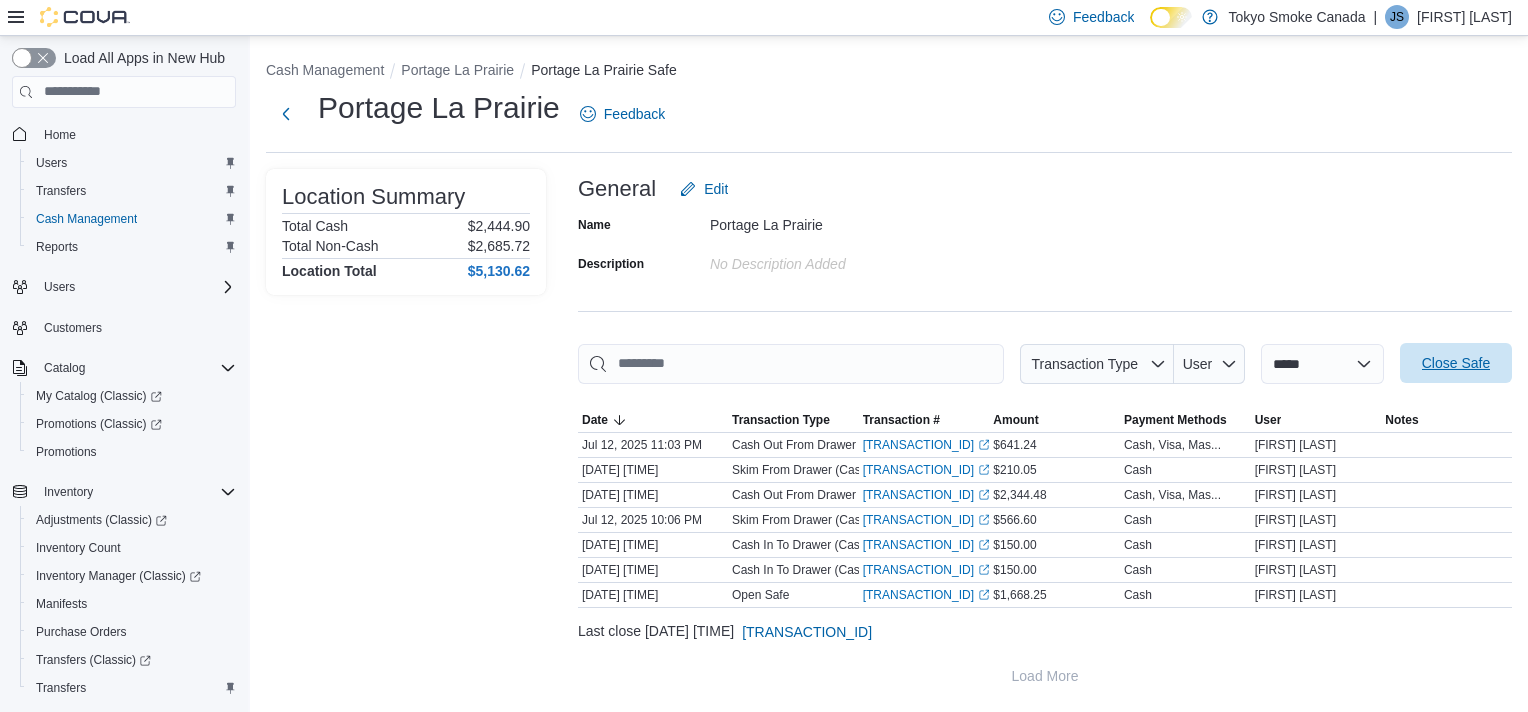 click on "Close Safe" at bounding box center [1456, 363] 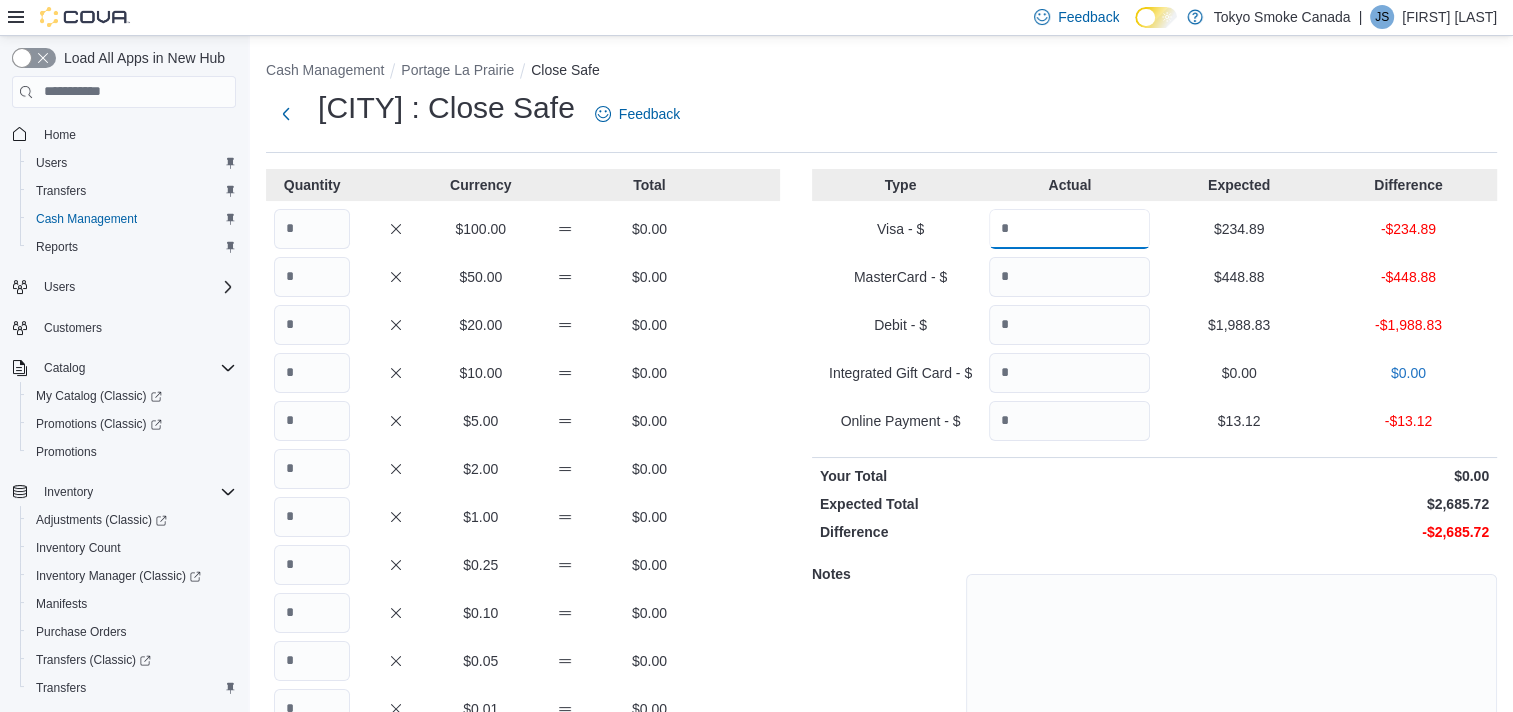 click at bounding box center [1069, 229] 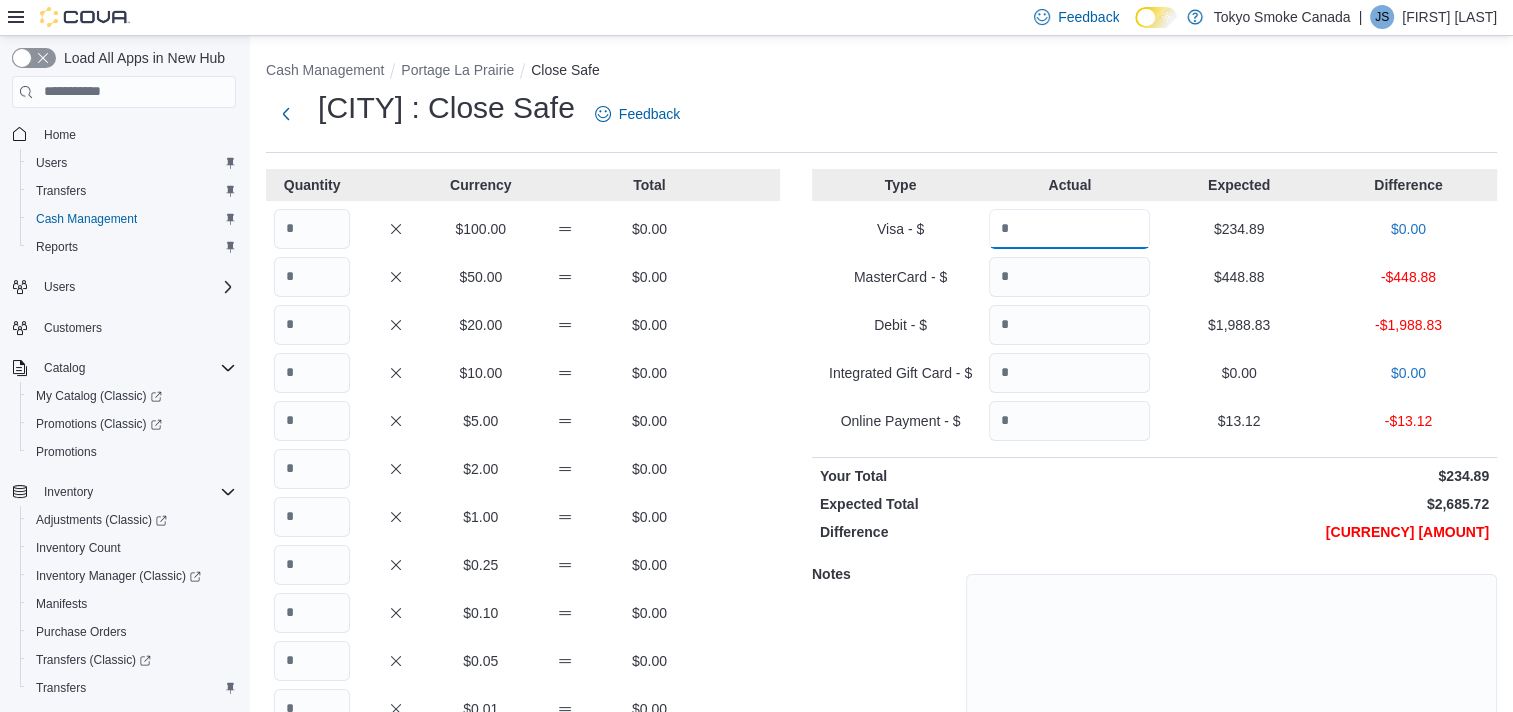 type on "******" 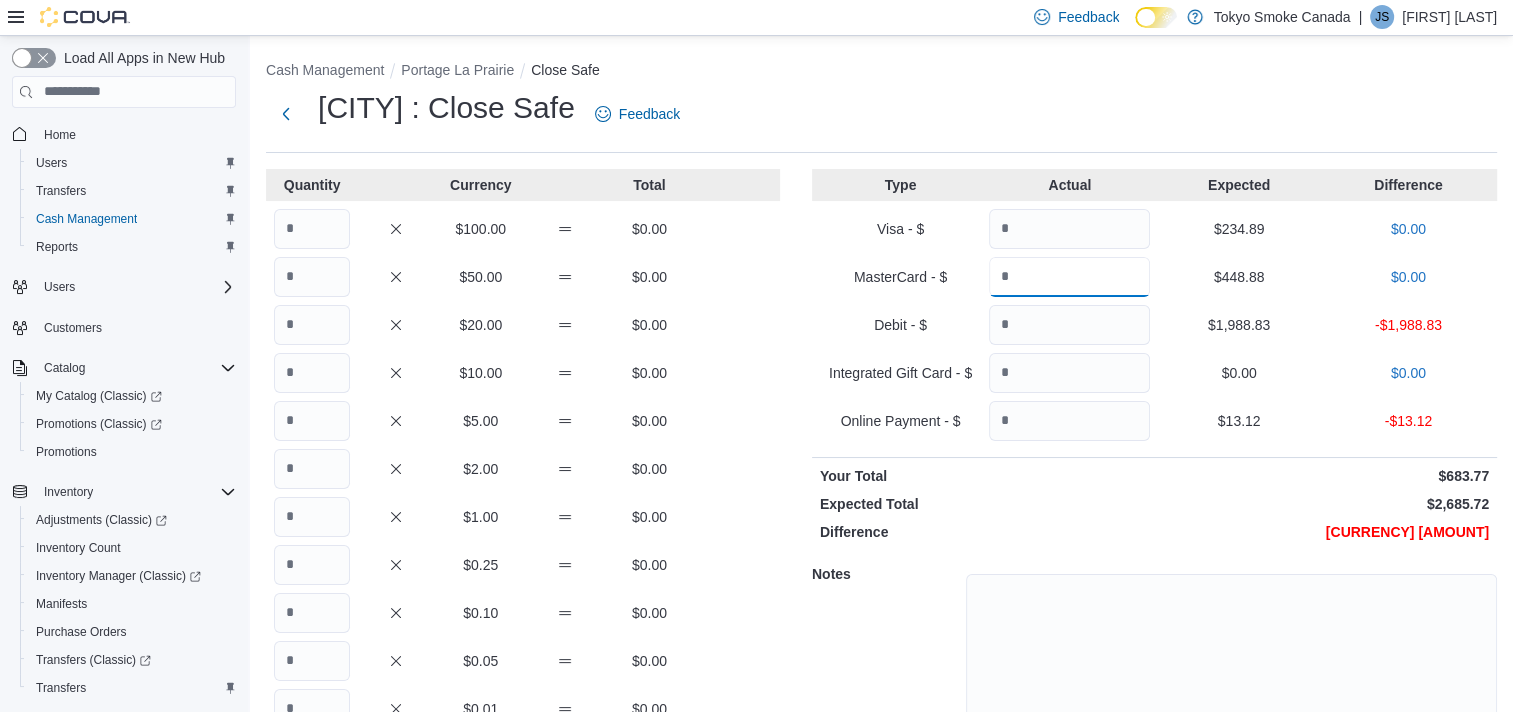 type on "******" 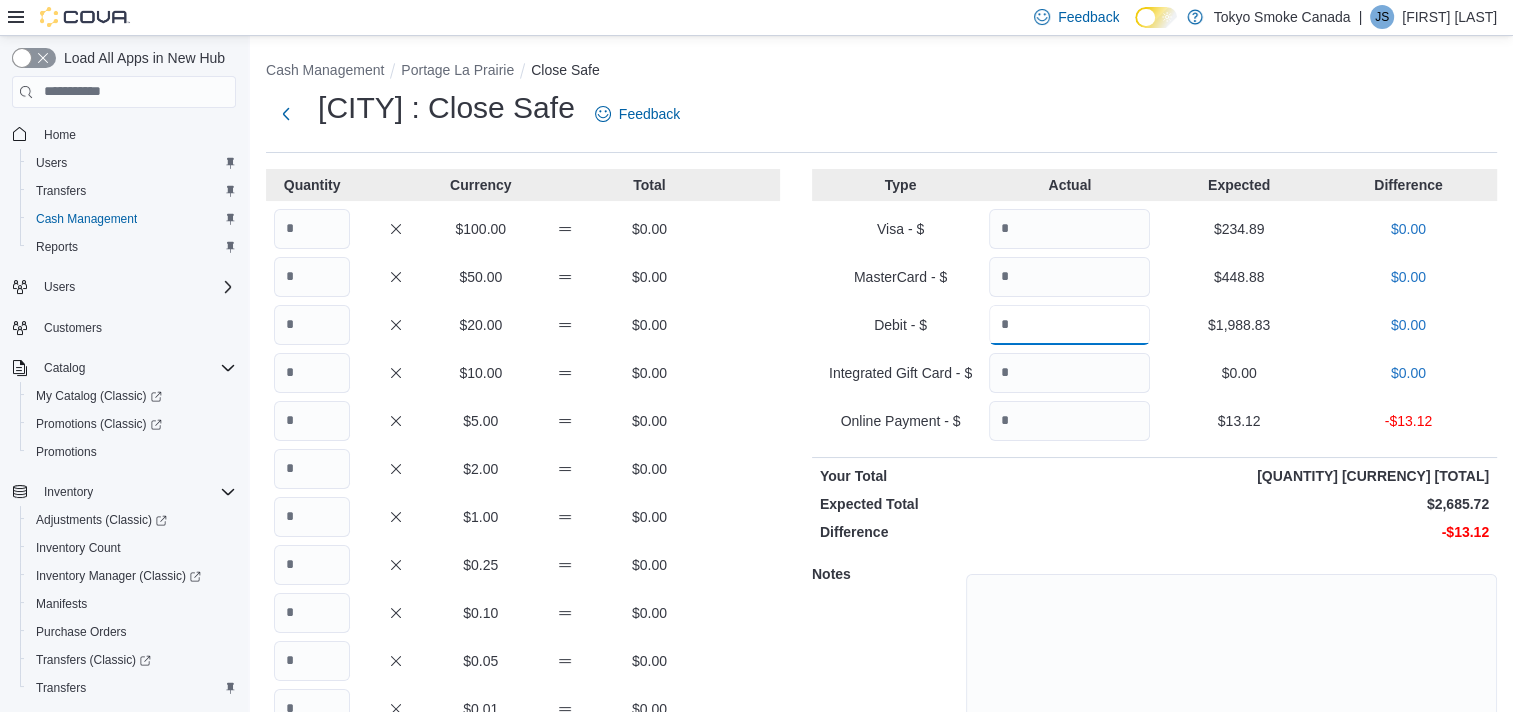 type on "*******" 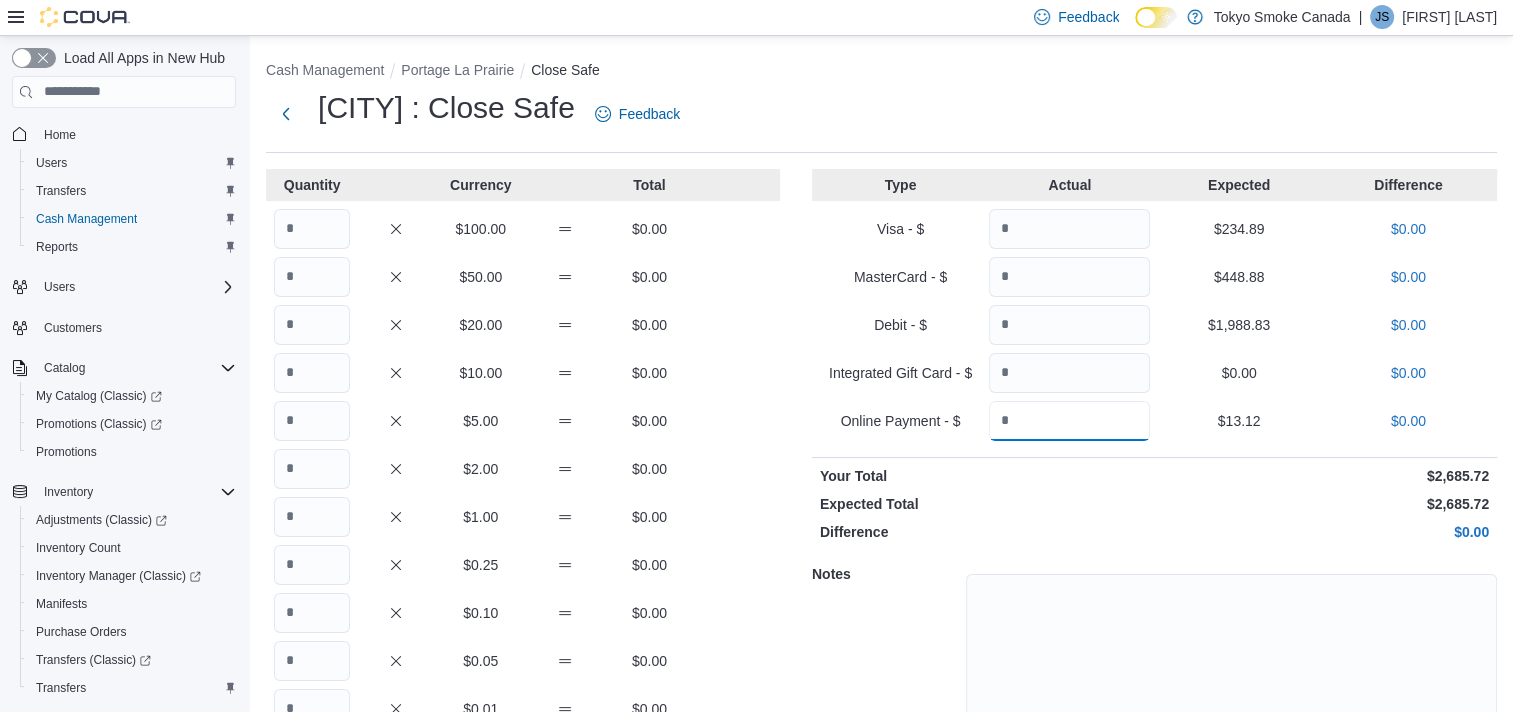 type on "*****" 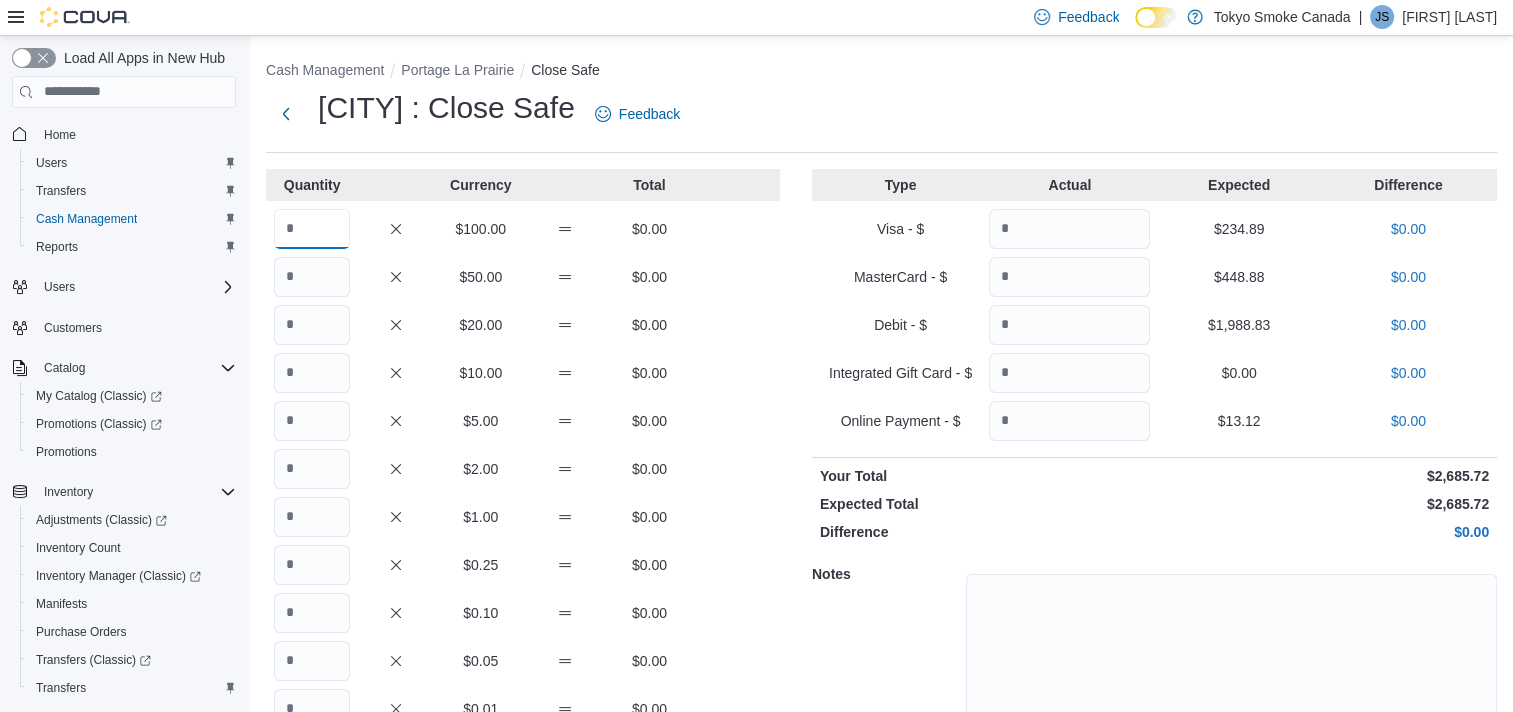 click at bounding box center [312, 229] 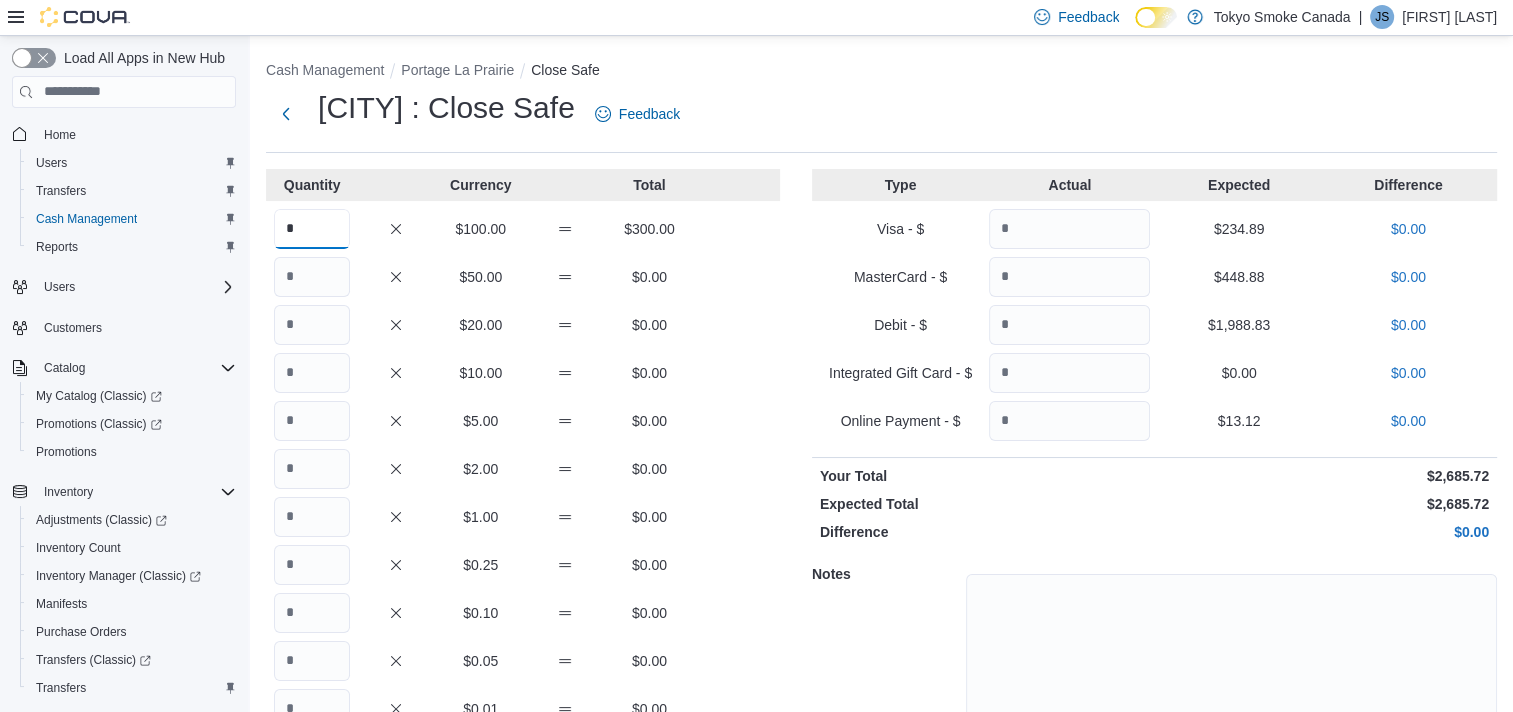 type on "*" 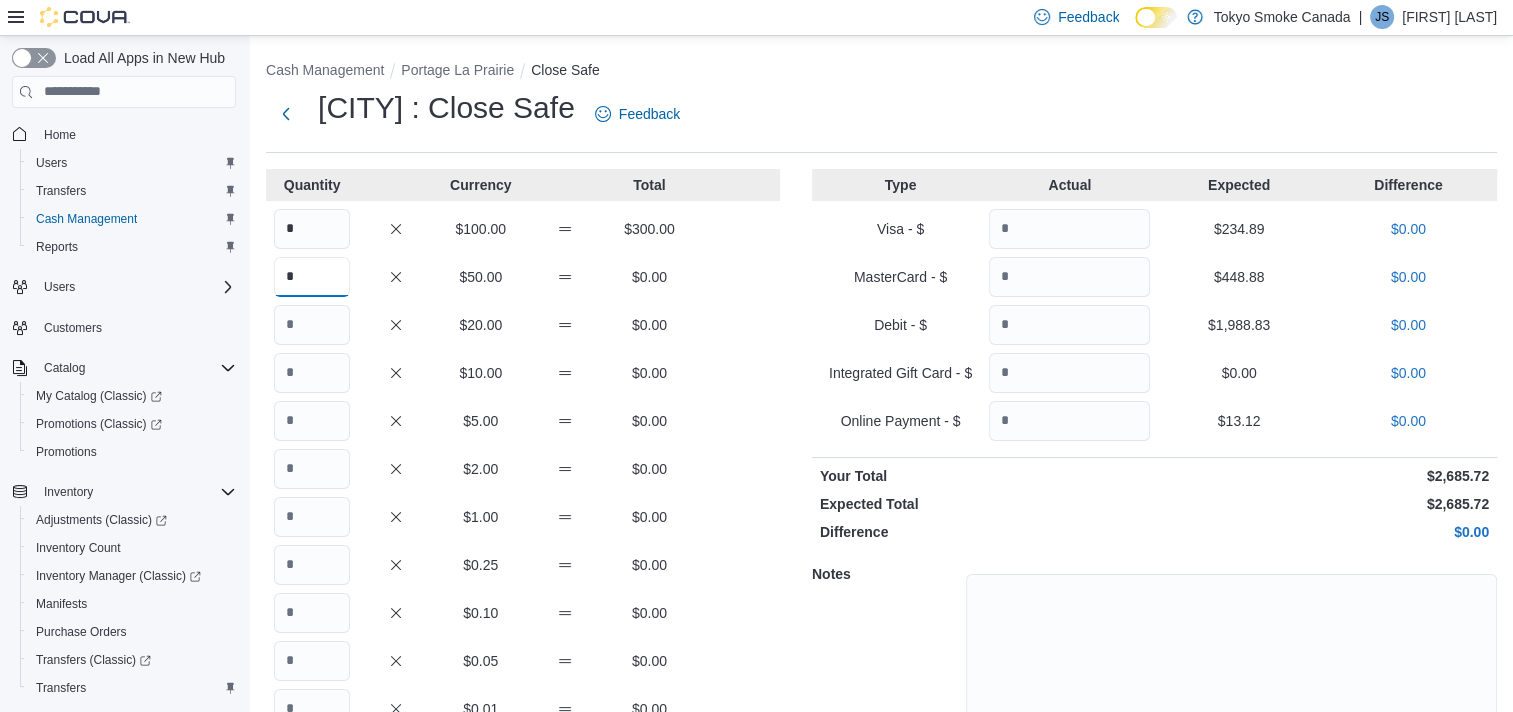 type on "*" 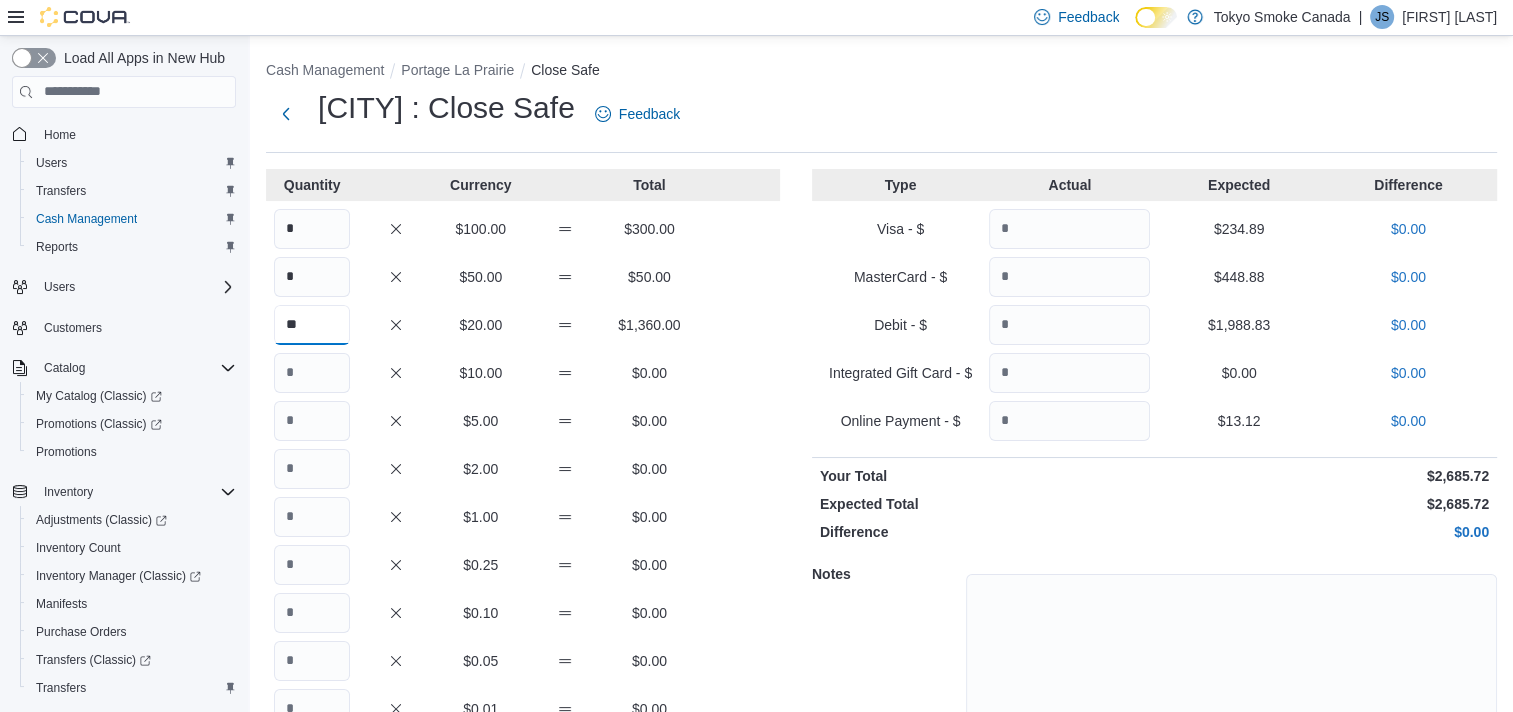 type on "**" 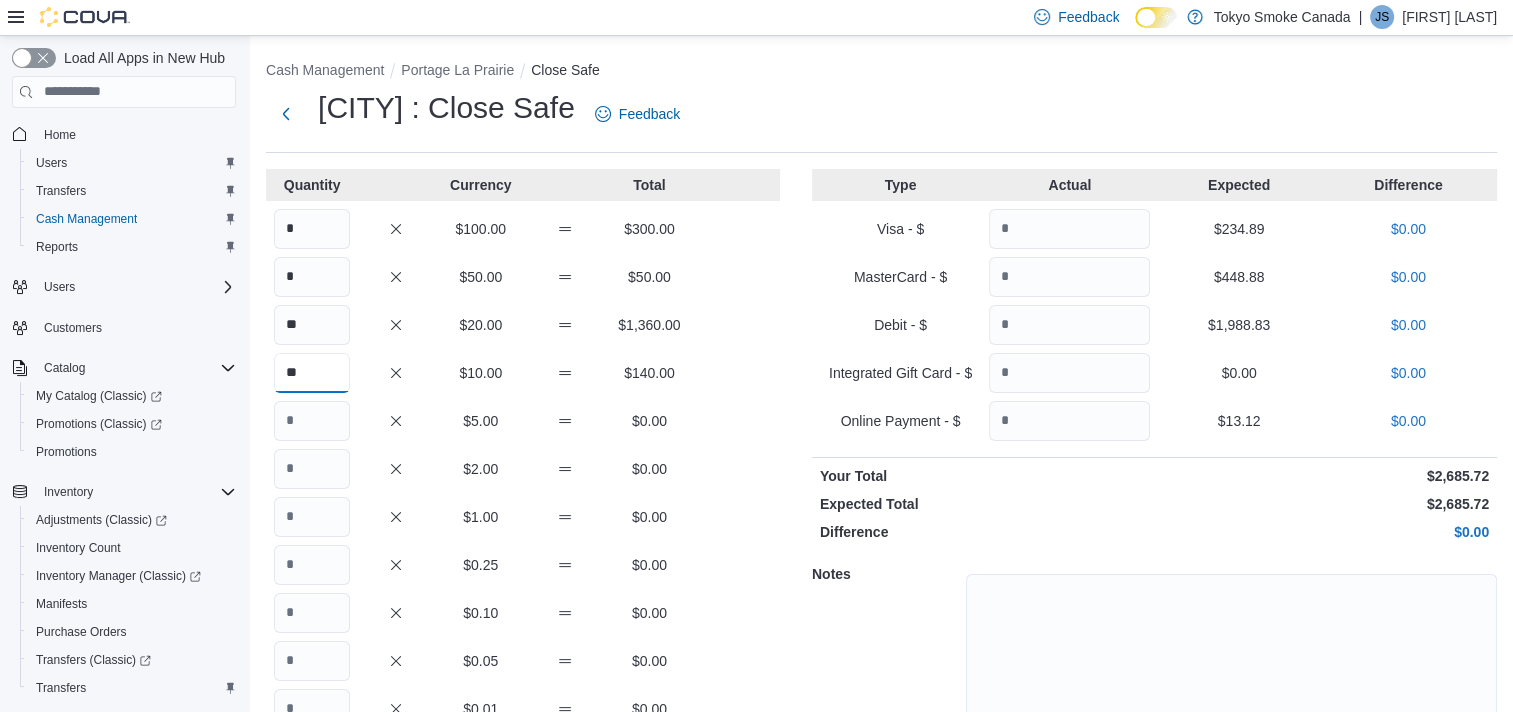 type on "**" 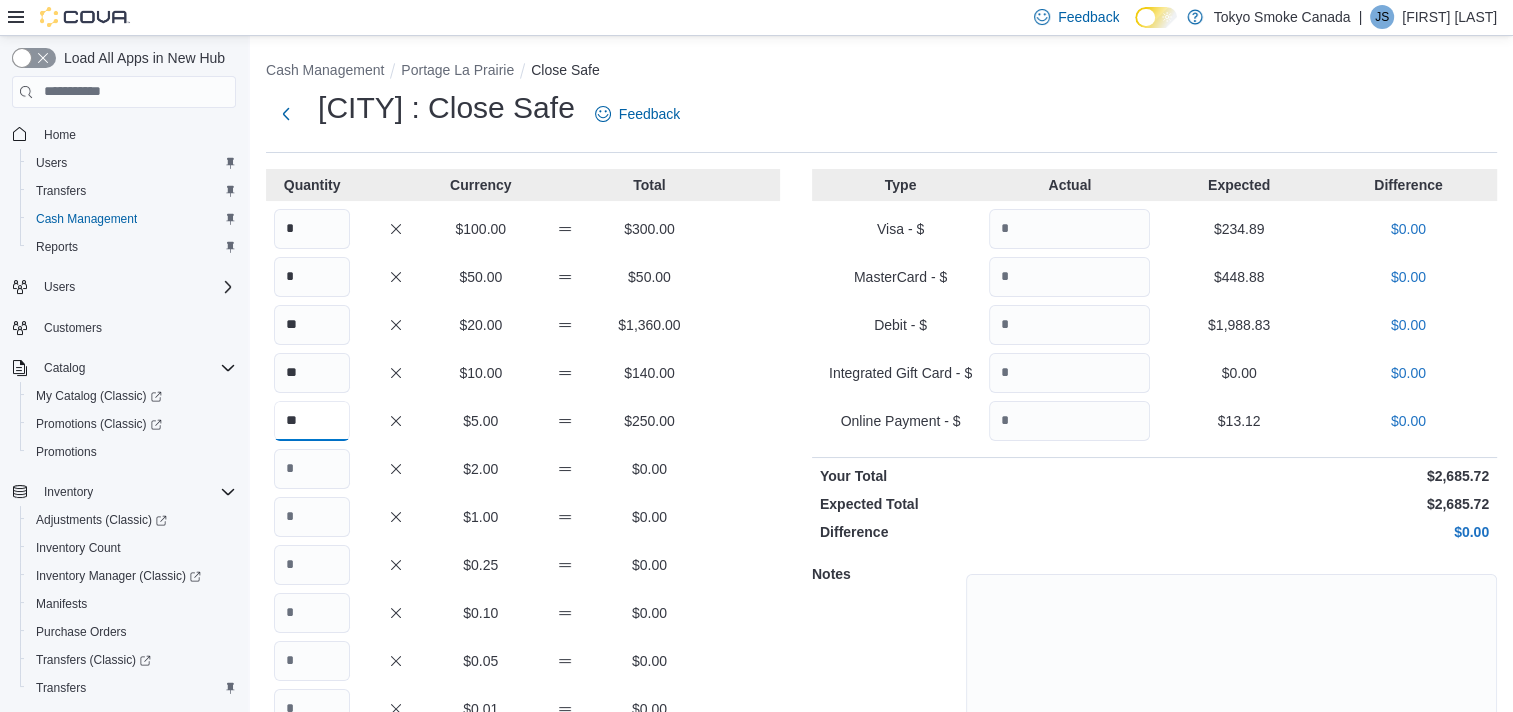 type on "**" 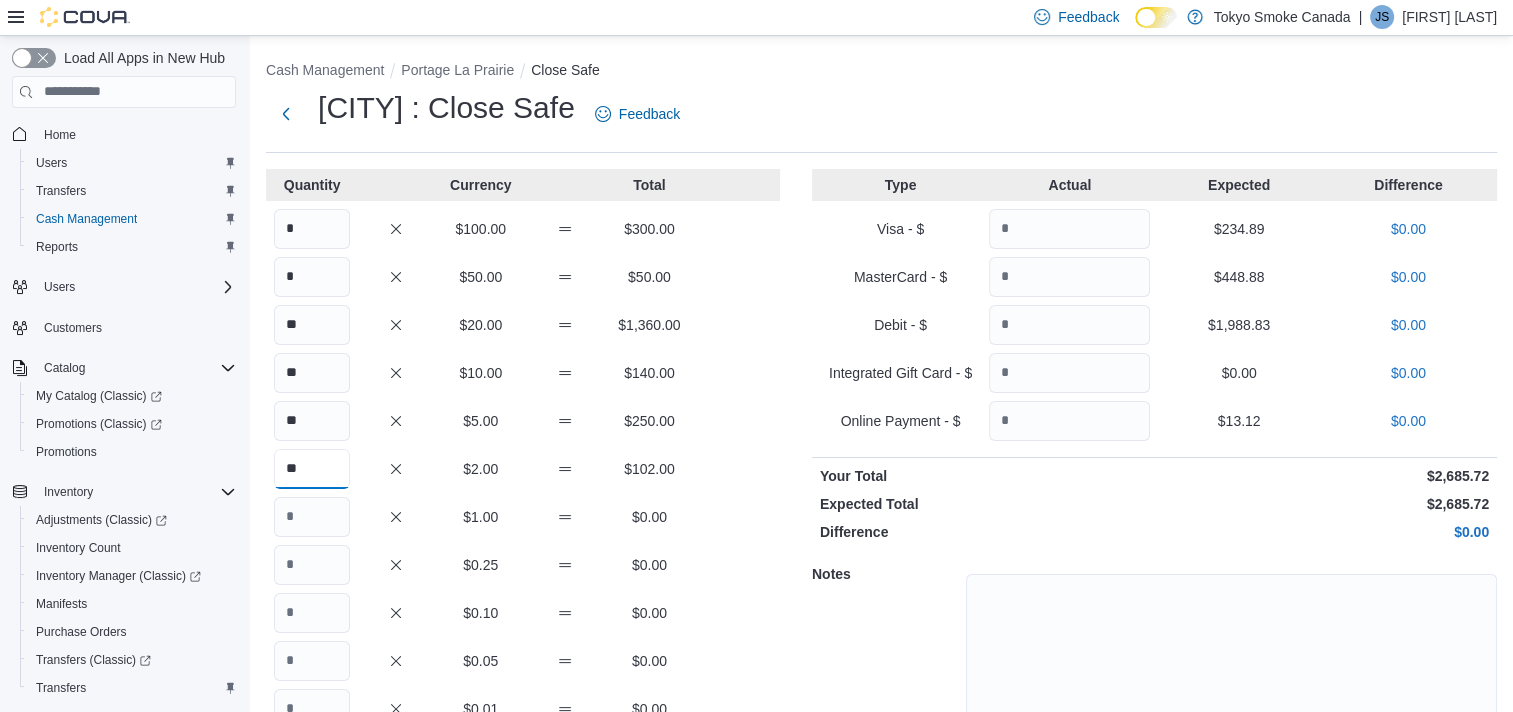type on "**" 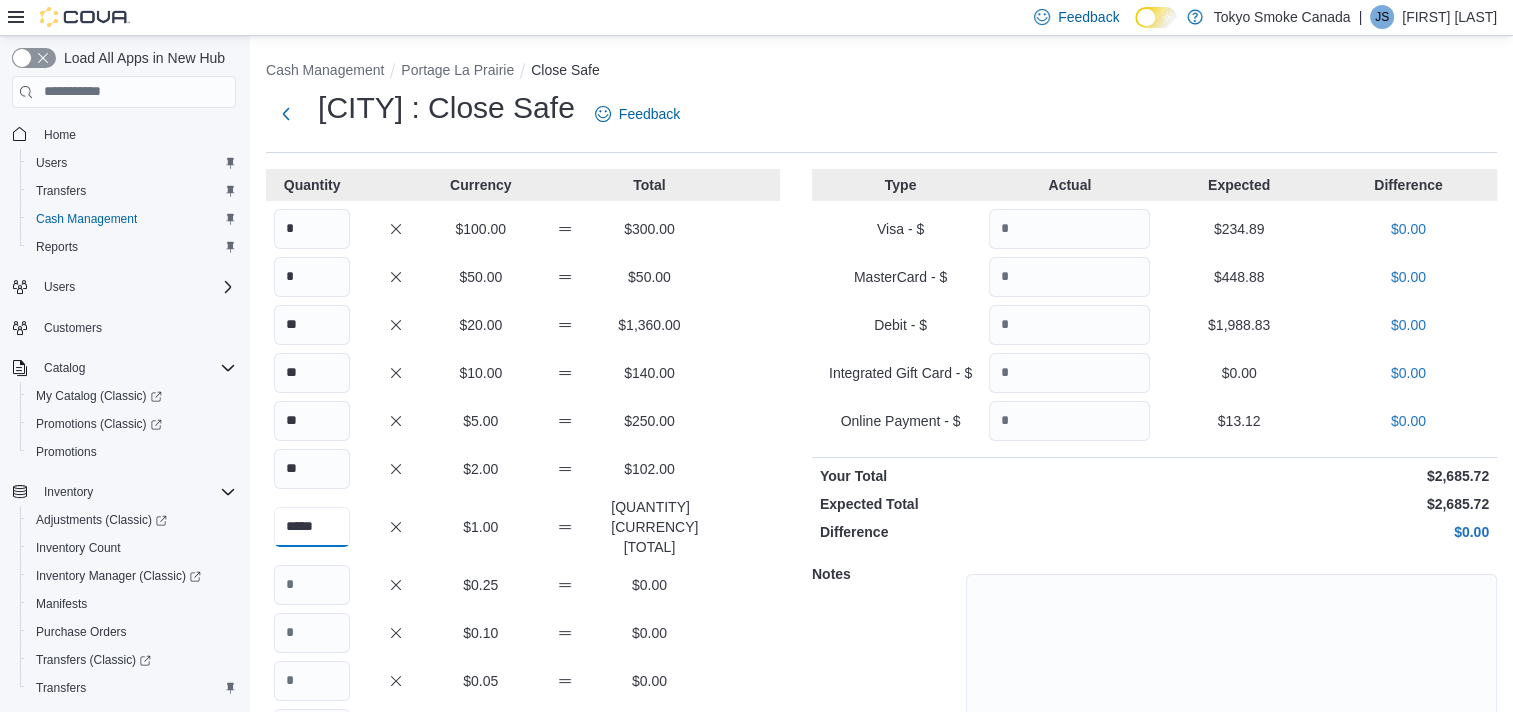 type on "*****" 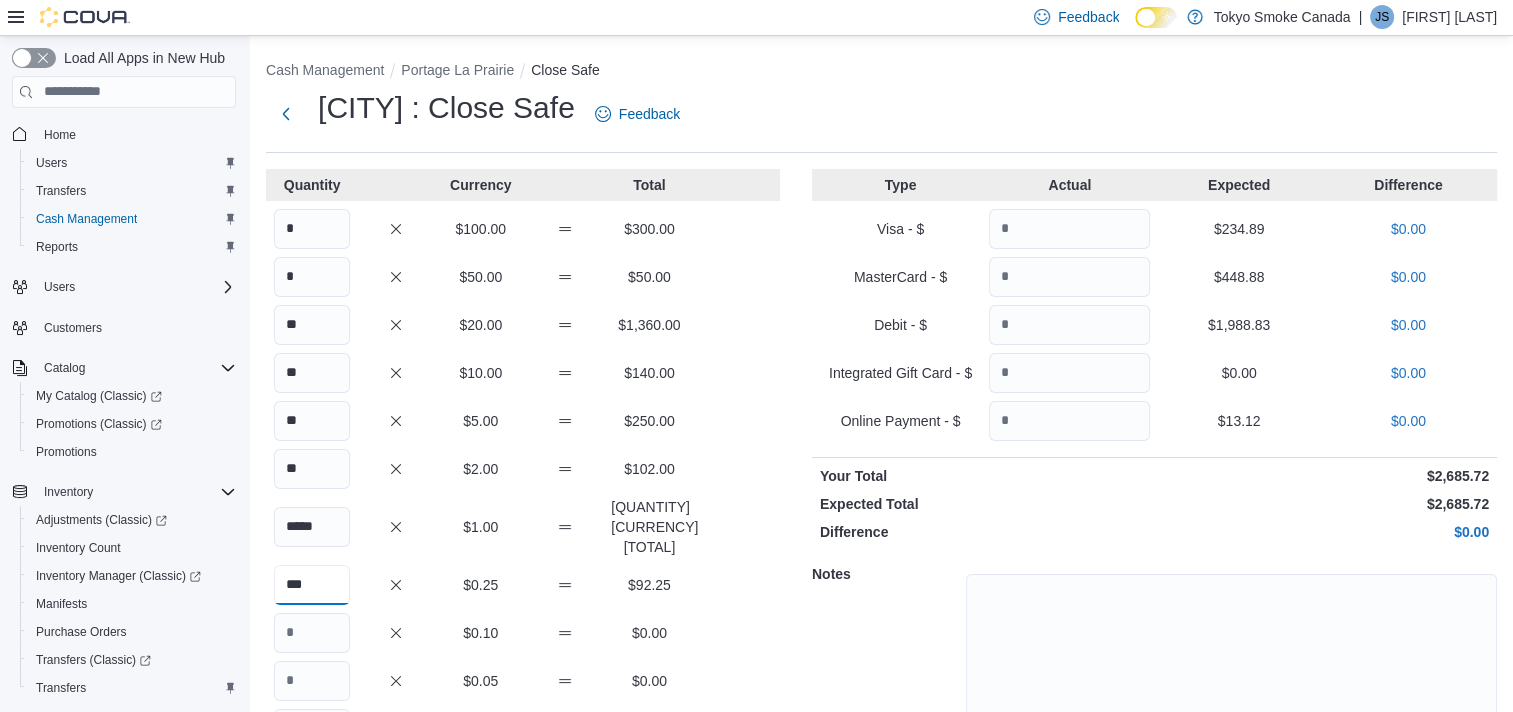 type on "***" 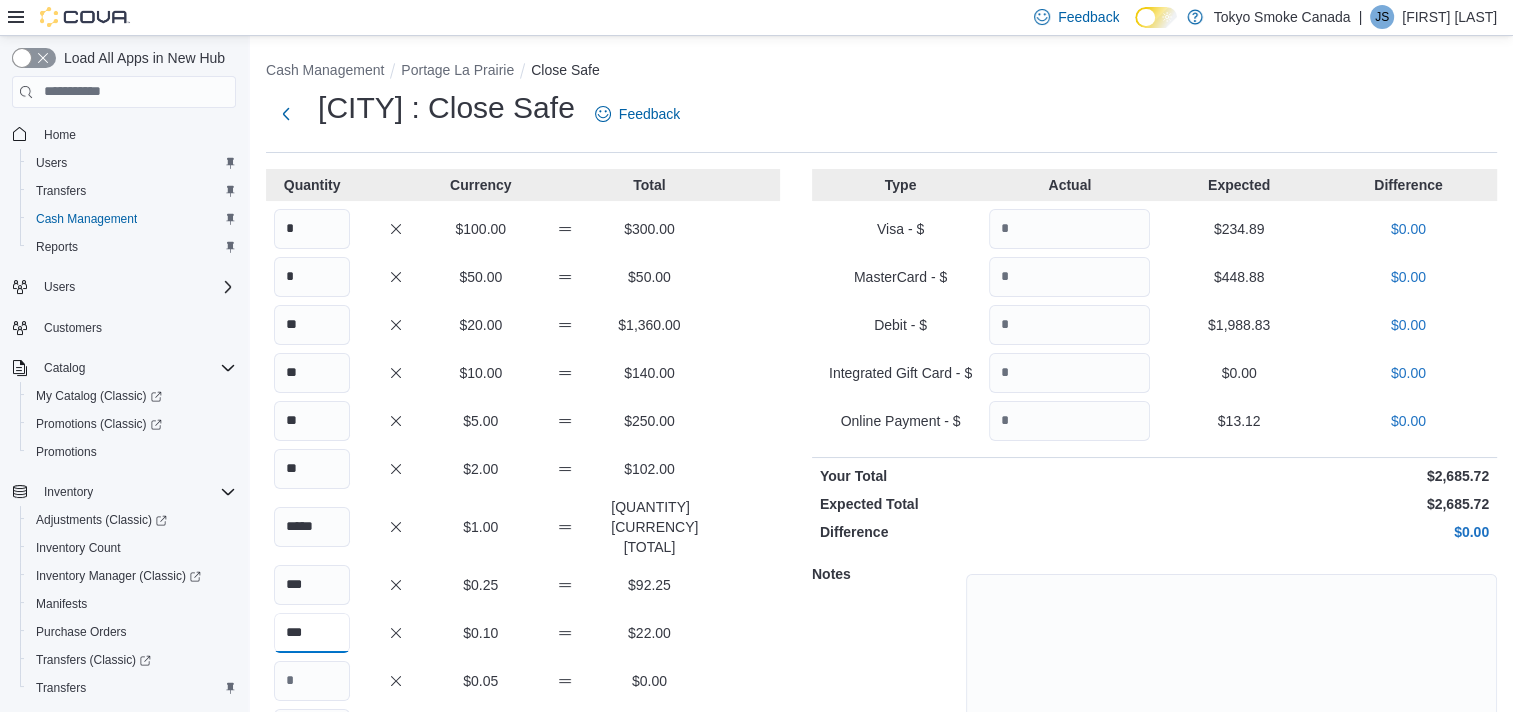 type on "***" 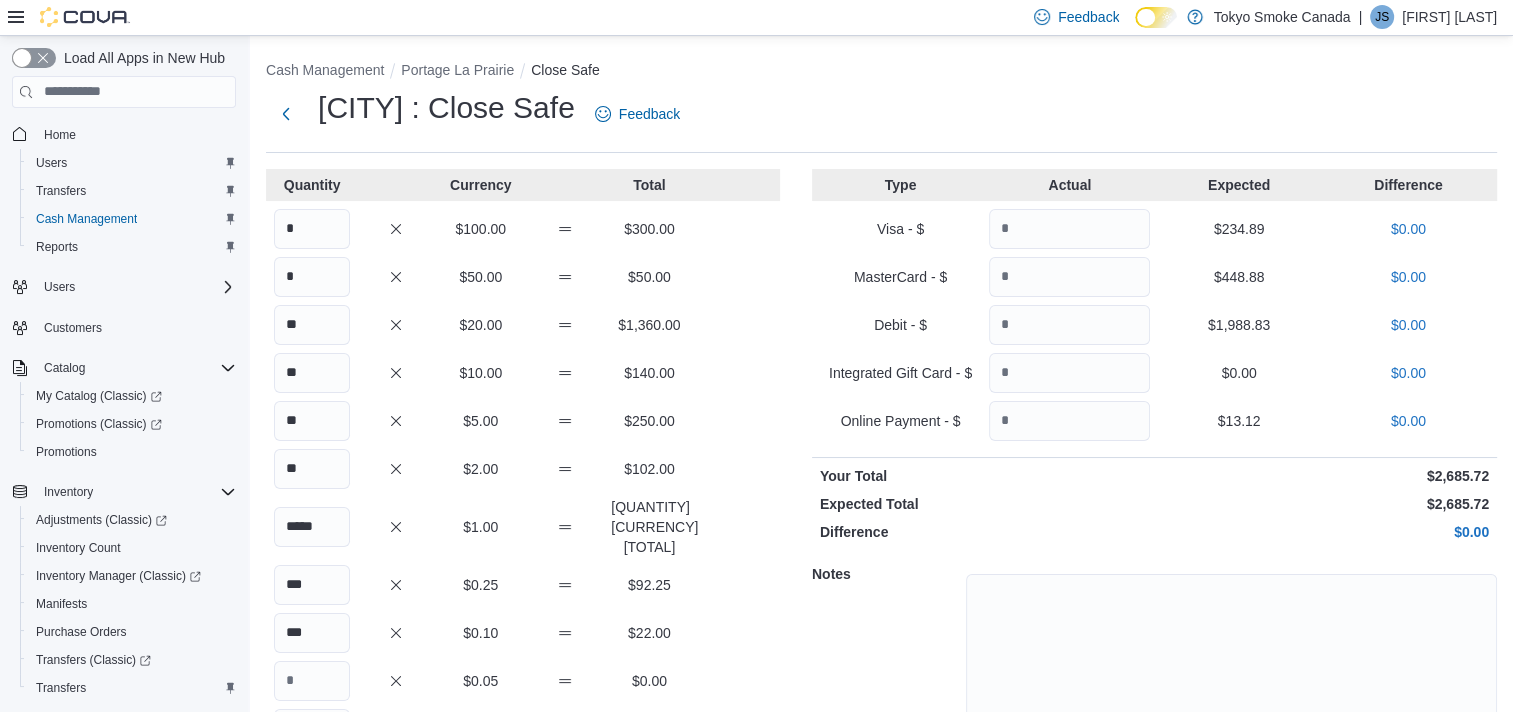 click on "** $5.00 $250.00" at bounding box center (523, 421) 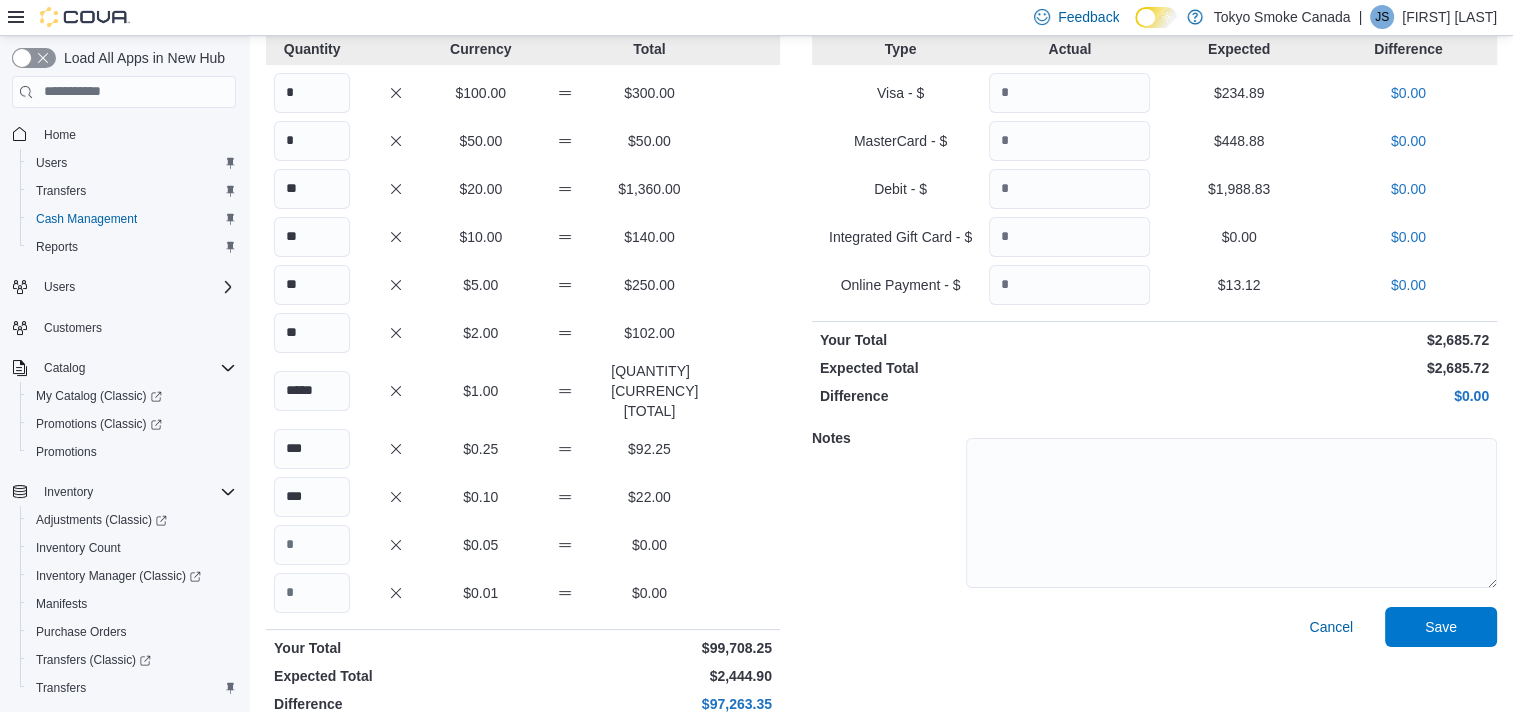 scroll, scrollTop: 141, scrollLeft: 0, axis: vertical 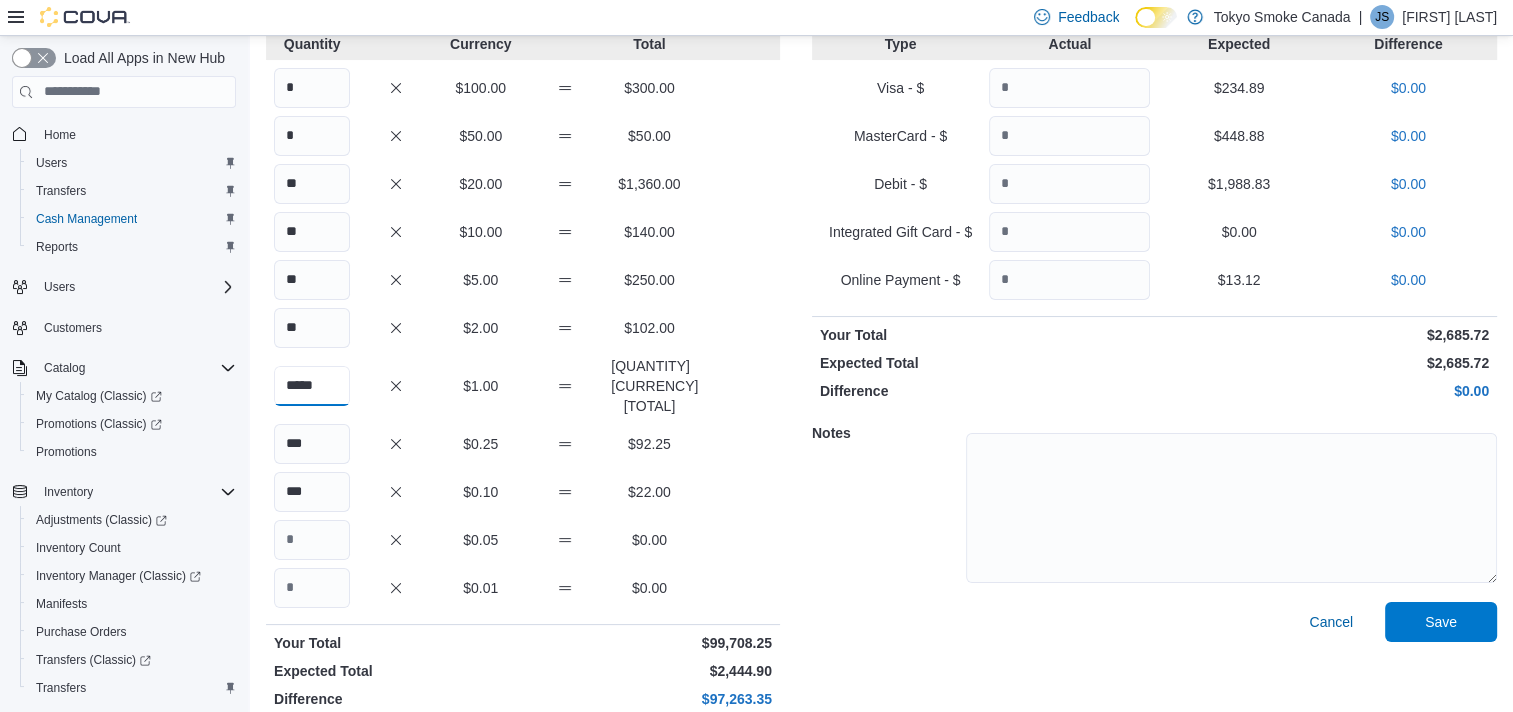 click on "*****" at bounding box center (312, 386) 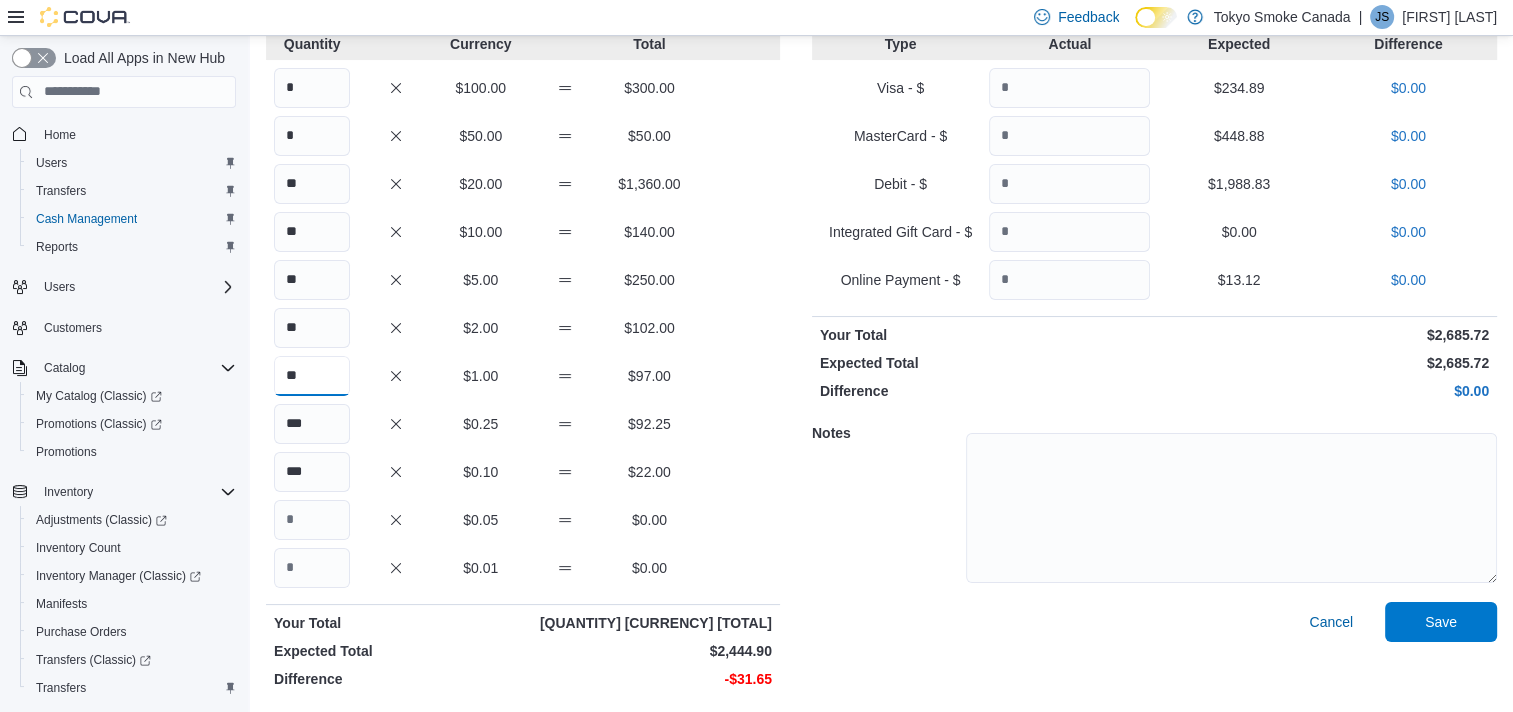 type on "**" 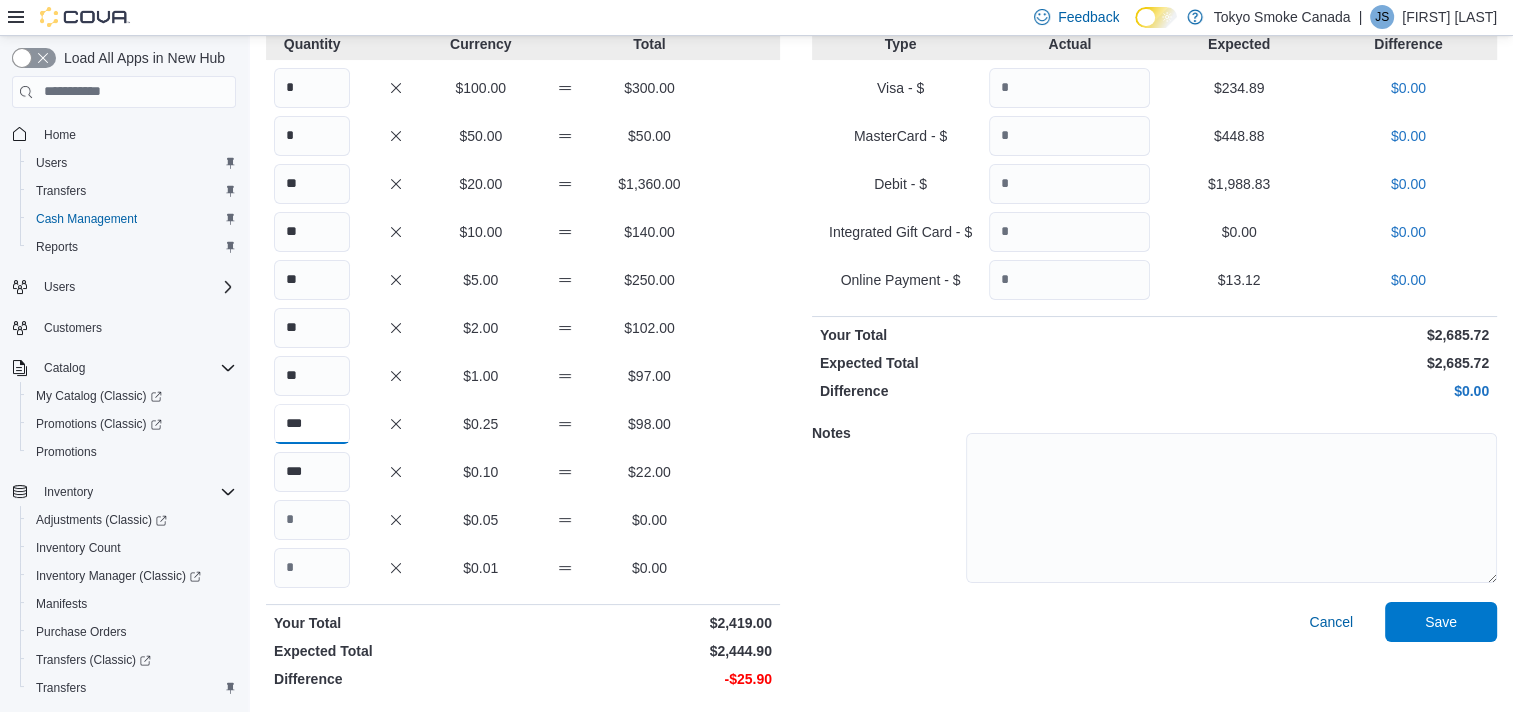 type on "***" 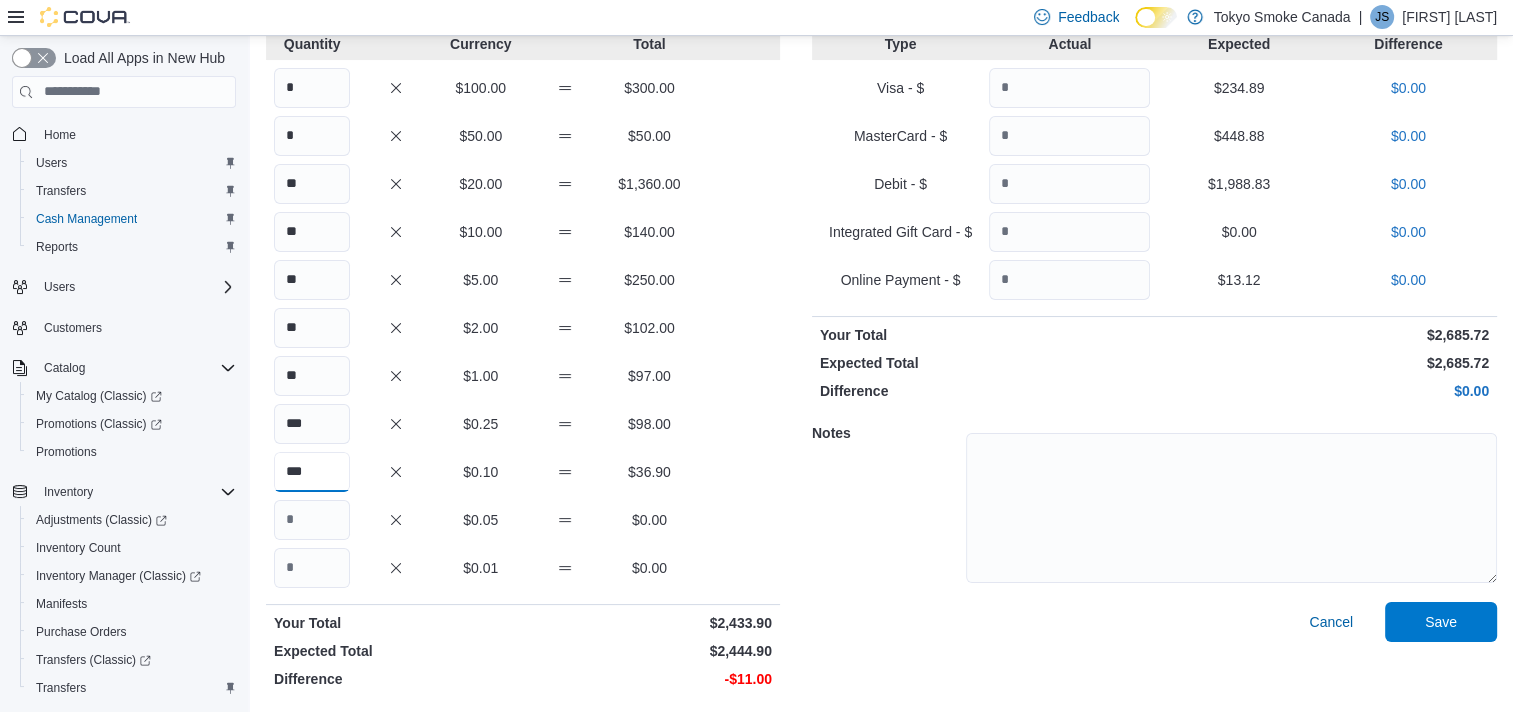 type on "***" 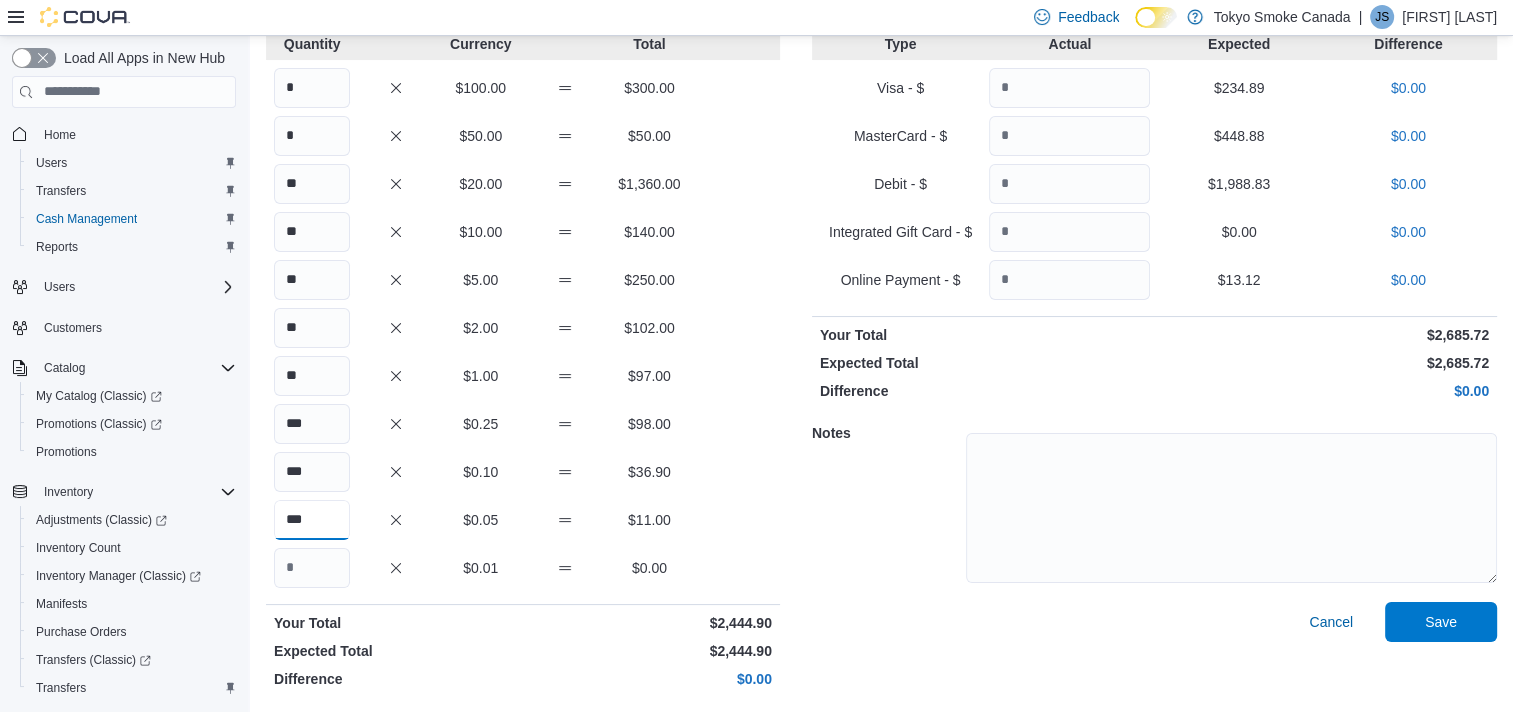 type on "***" 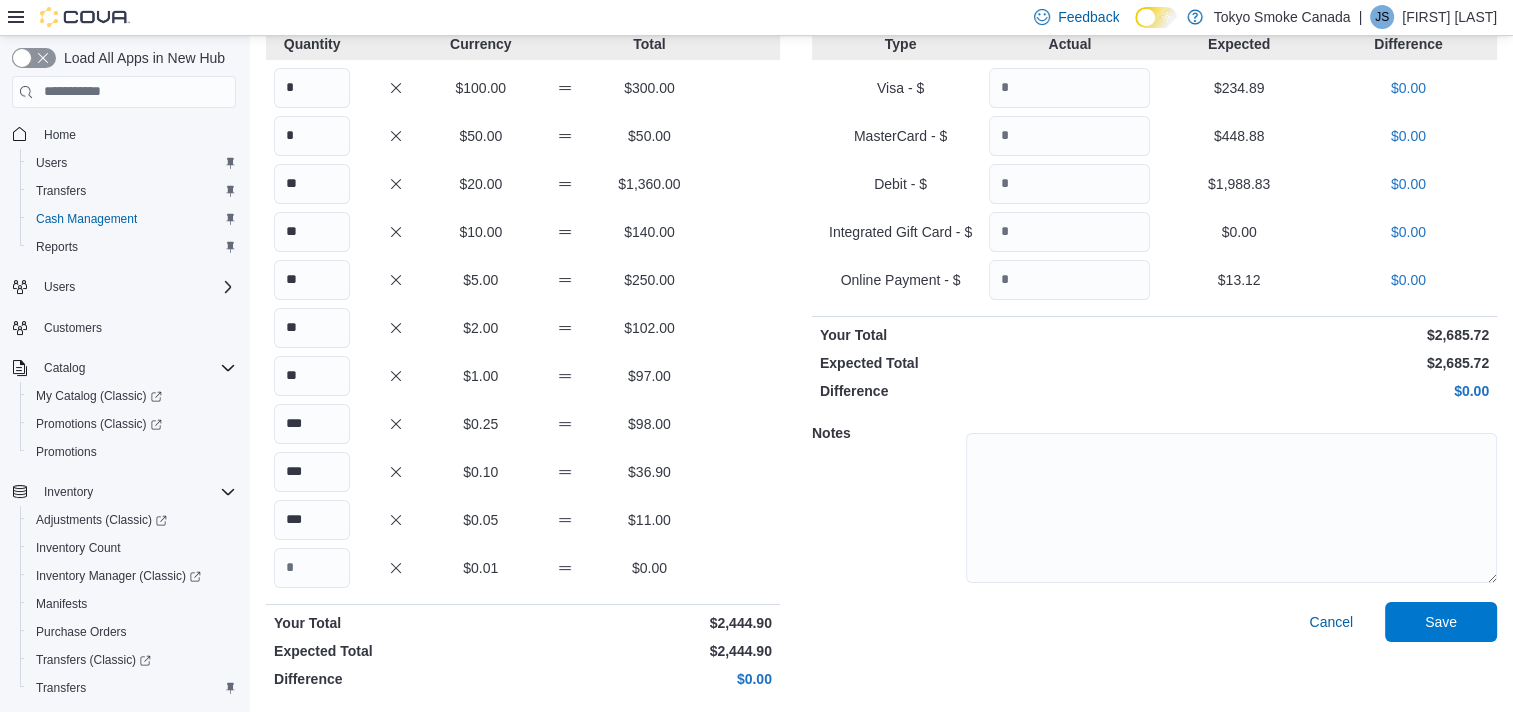 click on "Quantity Currency Total * $100.00 $300.00 * $50.00 $50.00 ** $20.00 $1,360.00 ** $10.00 $140.00 ** $5.00 $250.00 ** $2.00 $102.00 ** $1.00 $97.00 *** $0.25 $98.00 *** $0.10 $36.90 *** $0.05 $11.00 $0.01 $0.00 Your Total $2,444.90 Expected Total $2,444.90 Difference  $0.00 Type Actual Expected Difference Visa - $ ****** $234.89 $0.00 MasterCard - $ ****** $448.88 $0.00 Debit - $ ******* $1,988.83 $0.00 Integrated Gift Card - $ $0.00 $0.00 Online Payment - $ ***** $13.12 $0.00 Your Total $2,685.72 Expected Total $2,685.72 Difference $0.00 Notes Cancel Save" at bounding box center [881, 362] 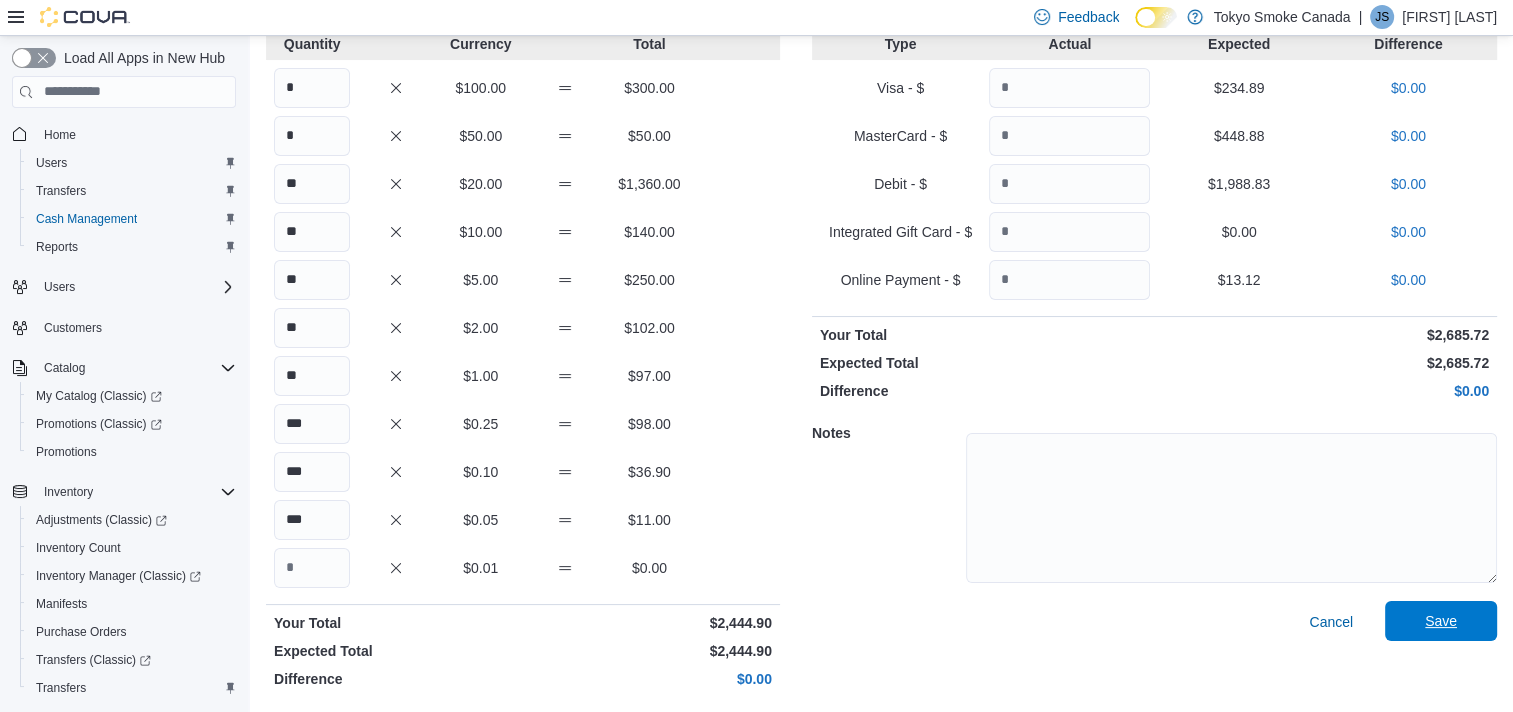 click on "Save" at bounding box center [1441, 621] 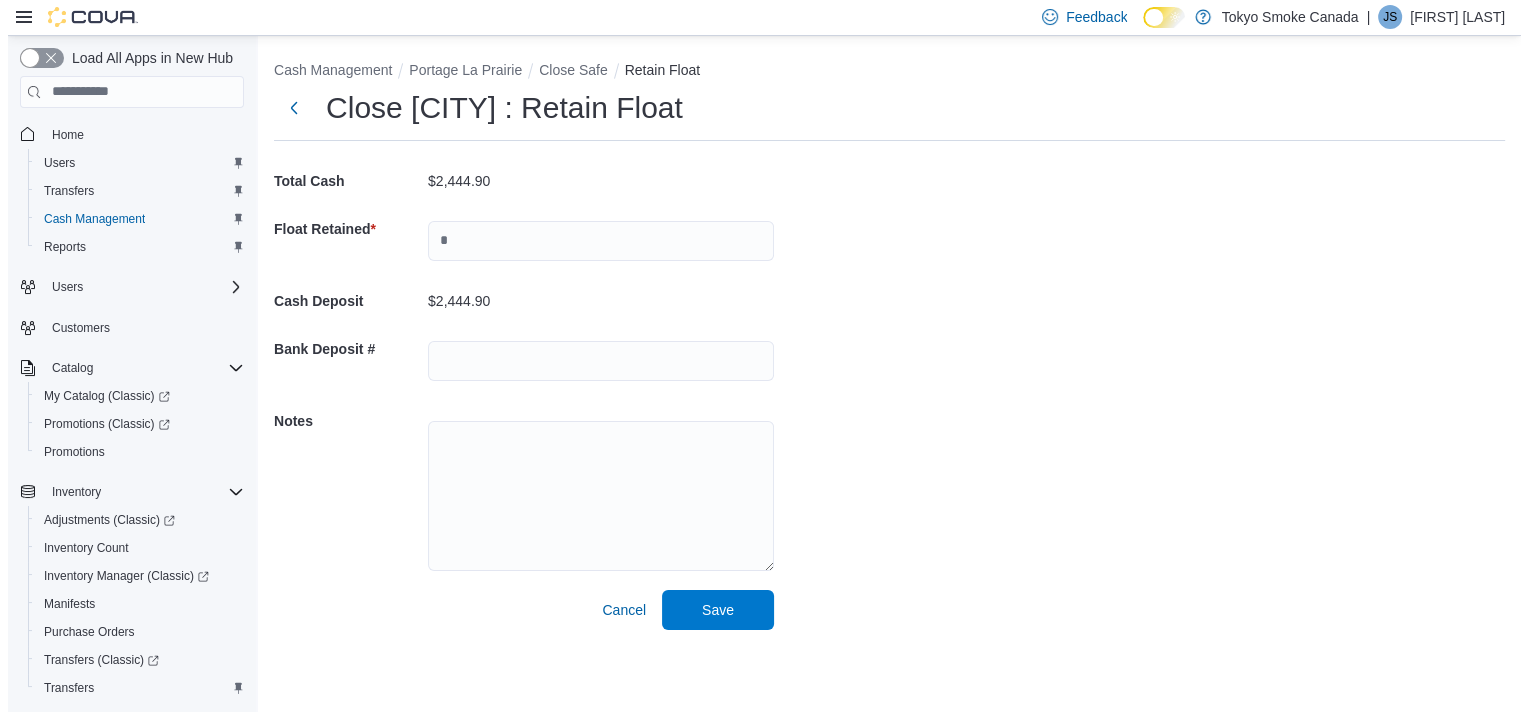 scroll, scrollTop: 0, scrollLeft: 0, axis: both 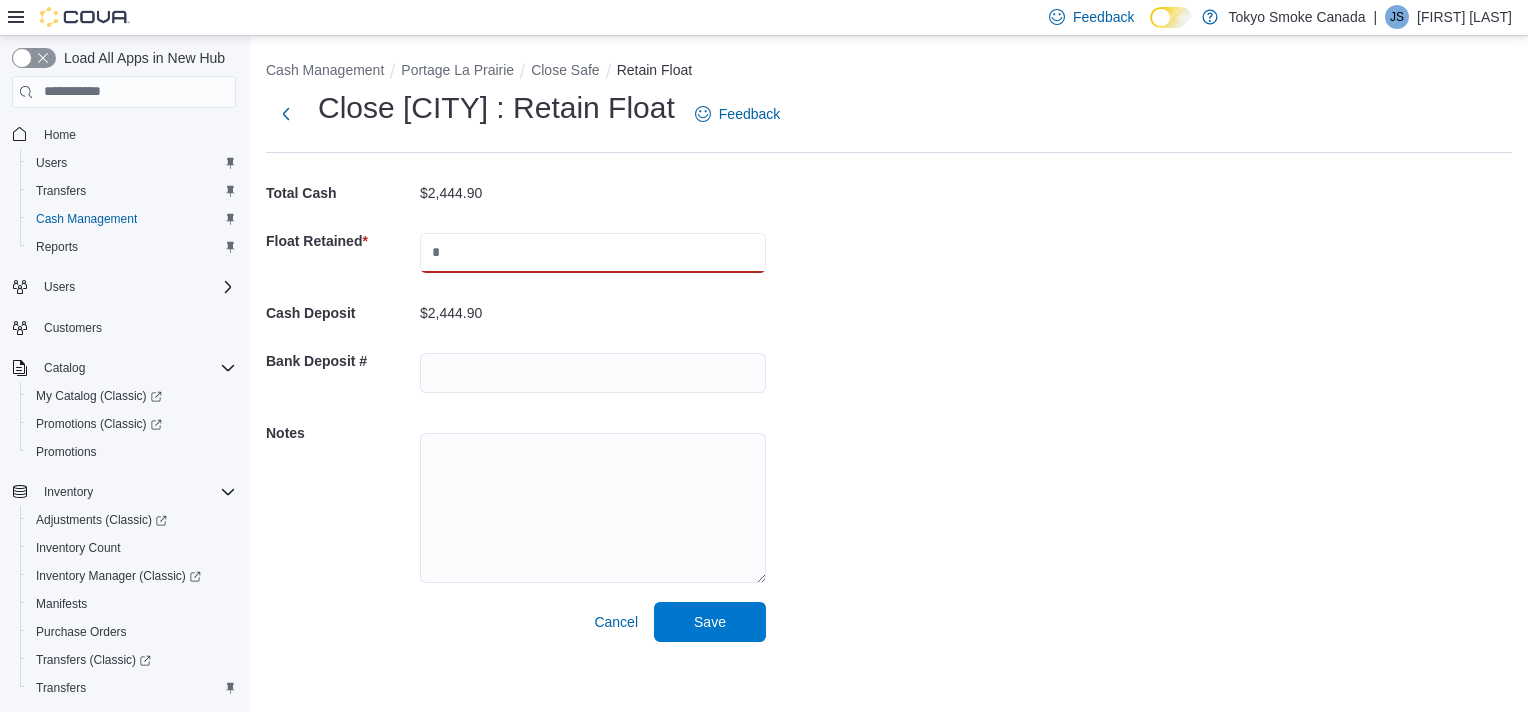 click at bounding box center [593, 253] 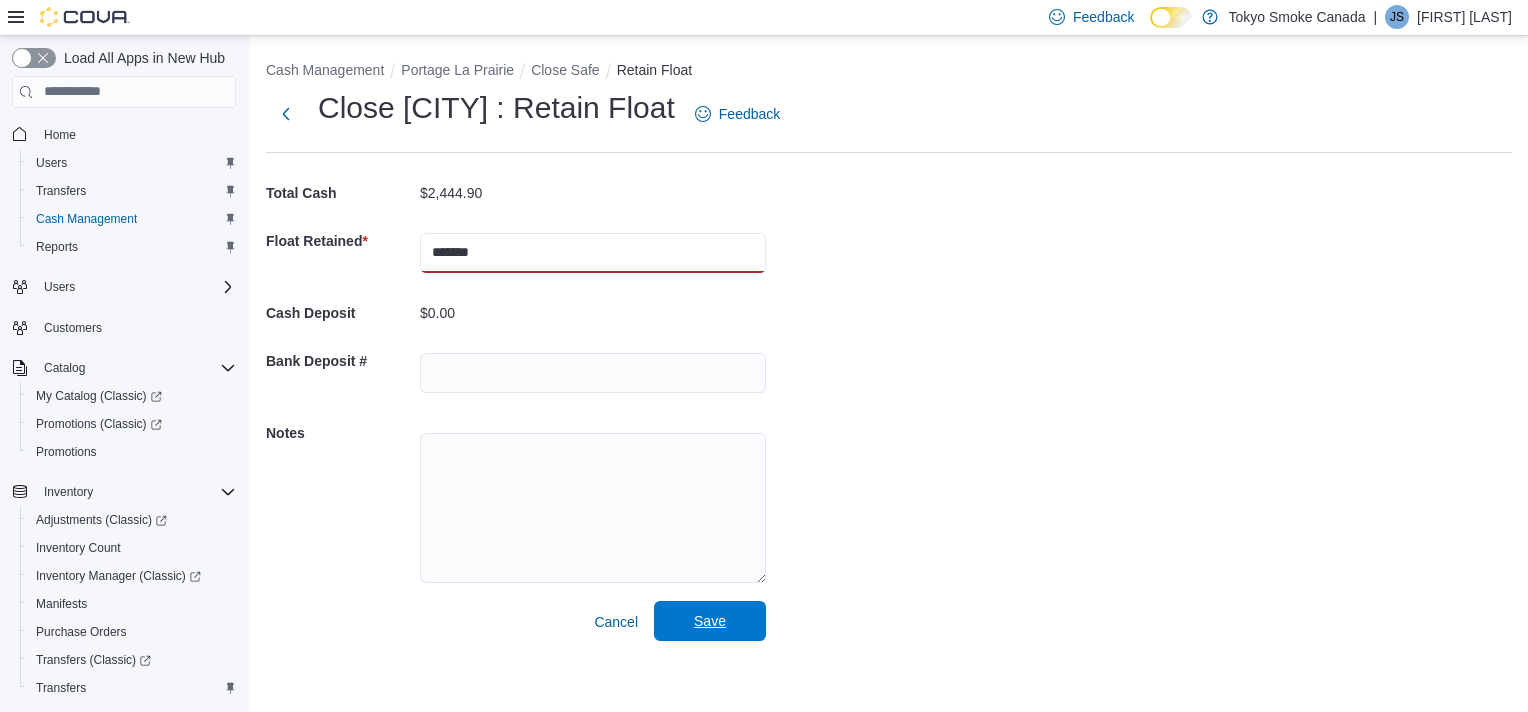 type on "*******" 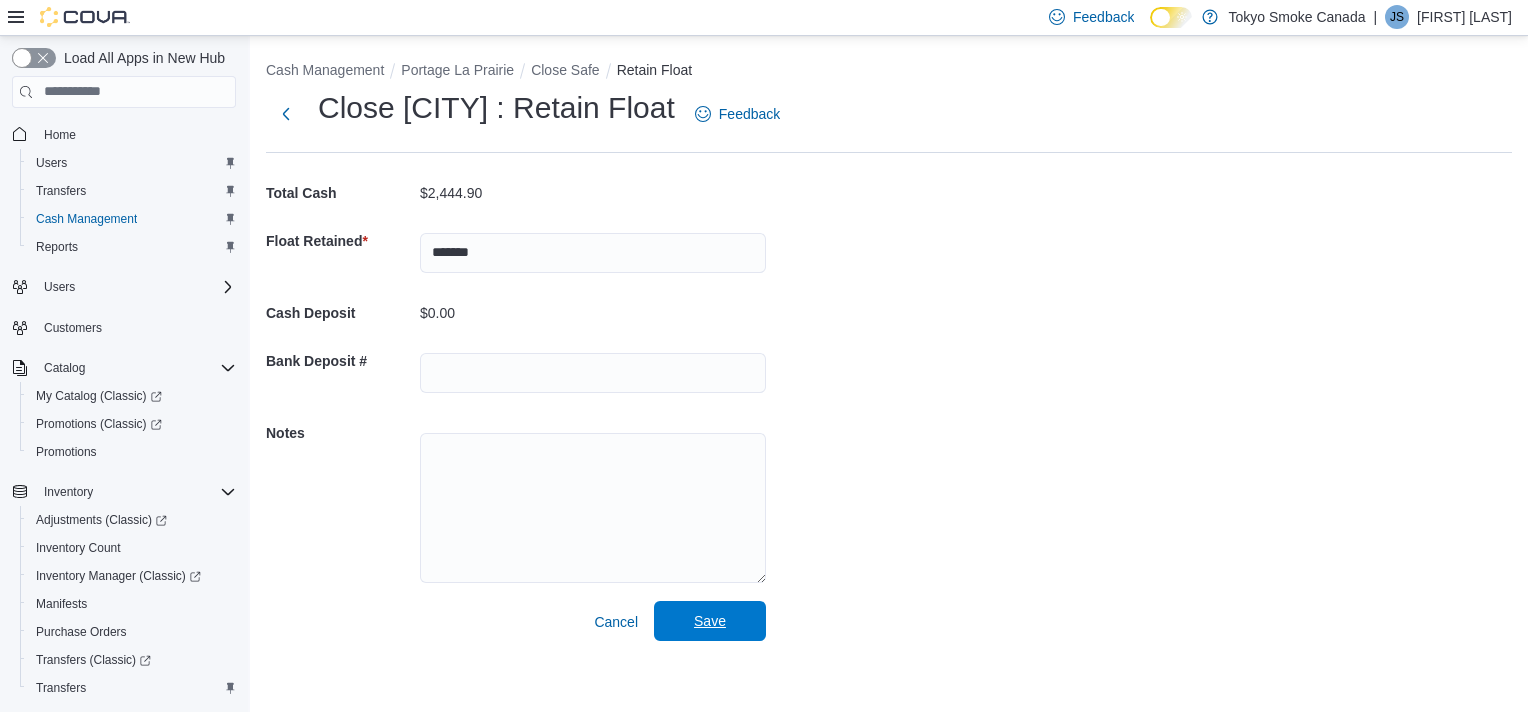click on "Save" at bounding box center (710, 621) 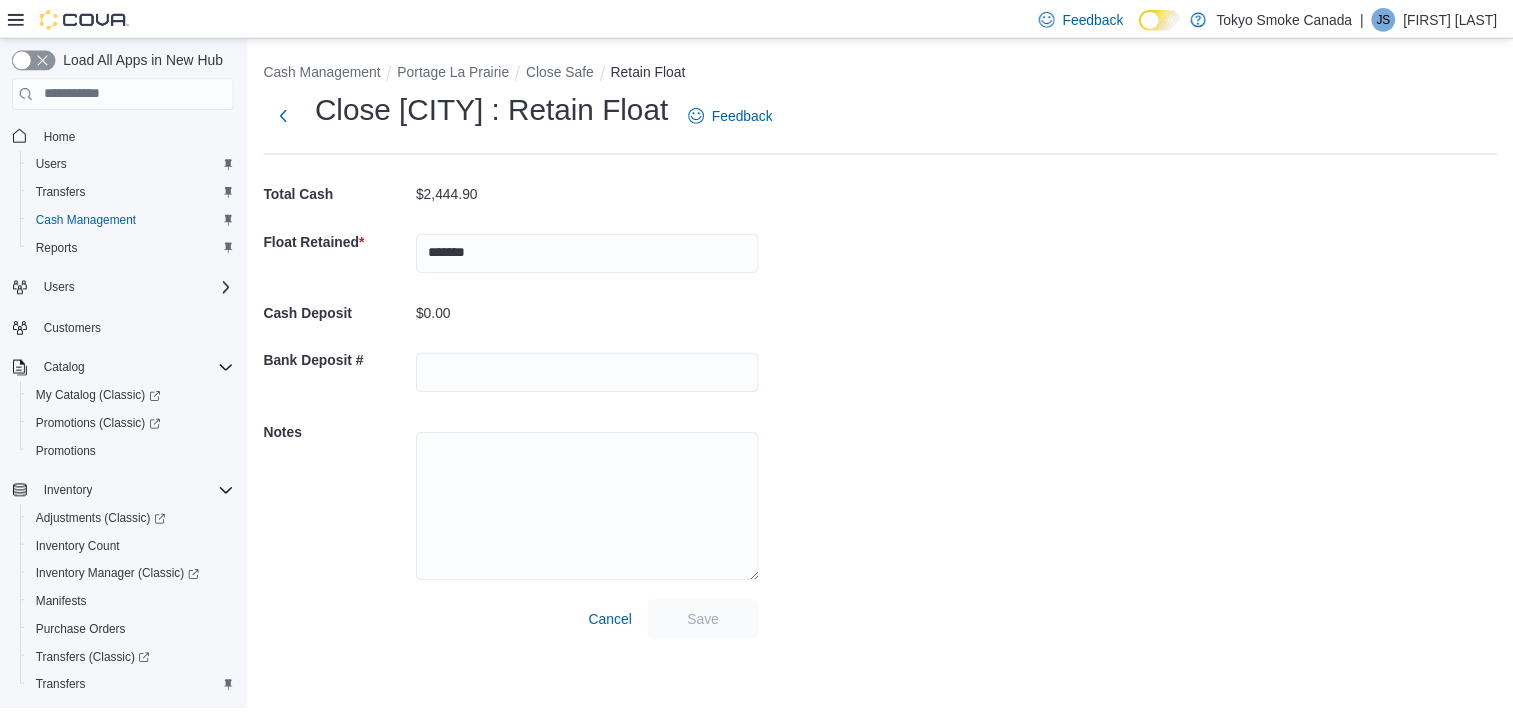 scroll, scrollTop: 0, scrollLeft: 0, axis: both 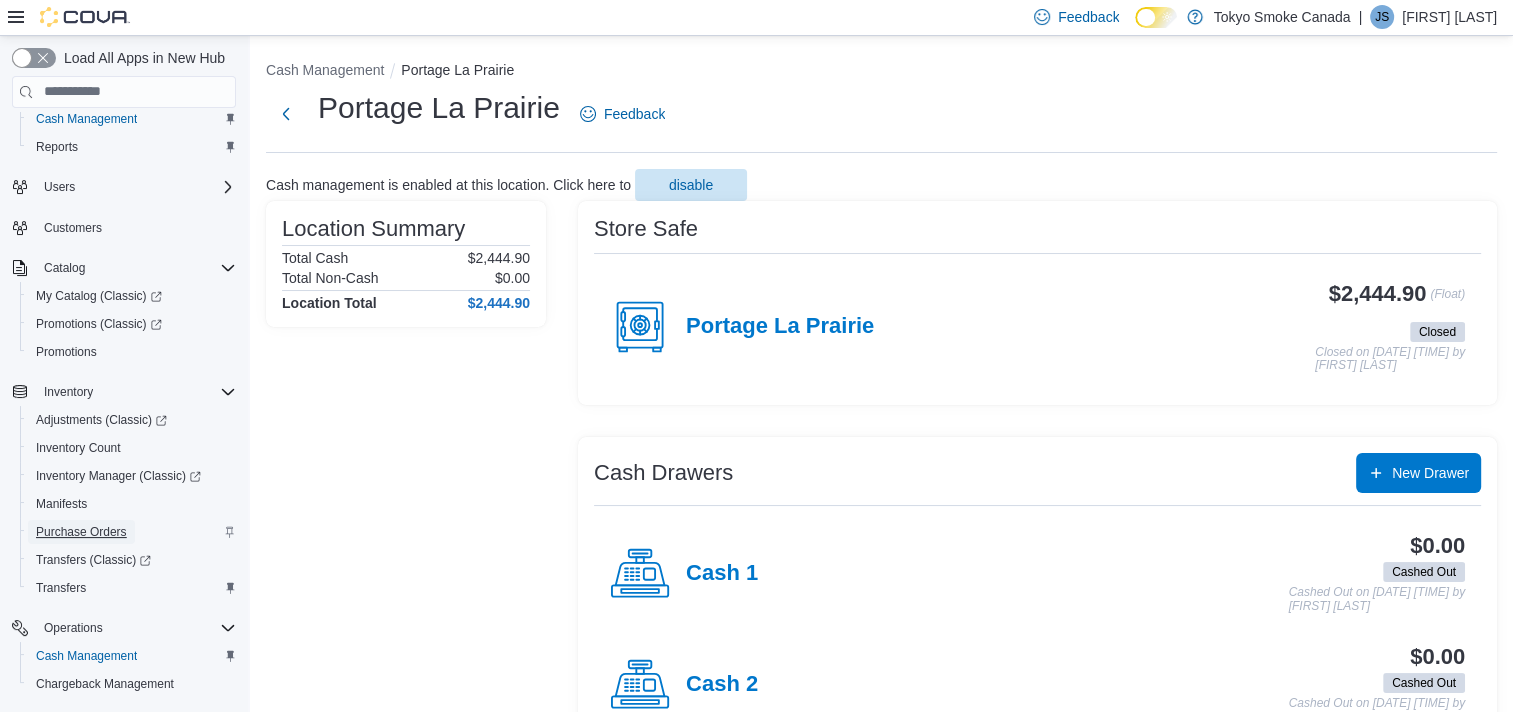 click on "Purchase Orders" at bounding box center [81, 532] 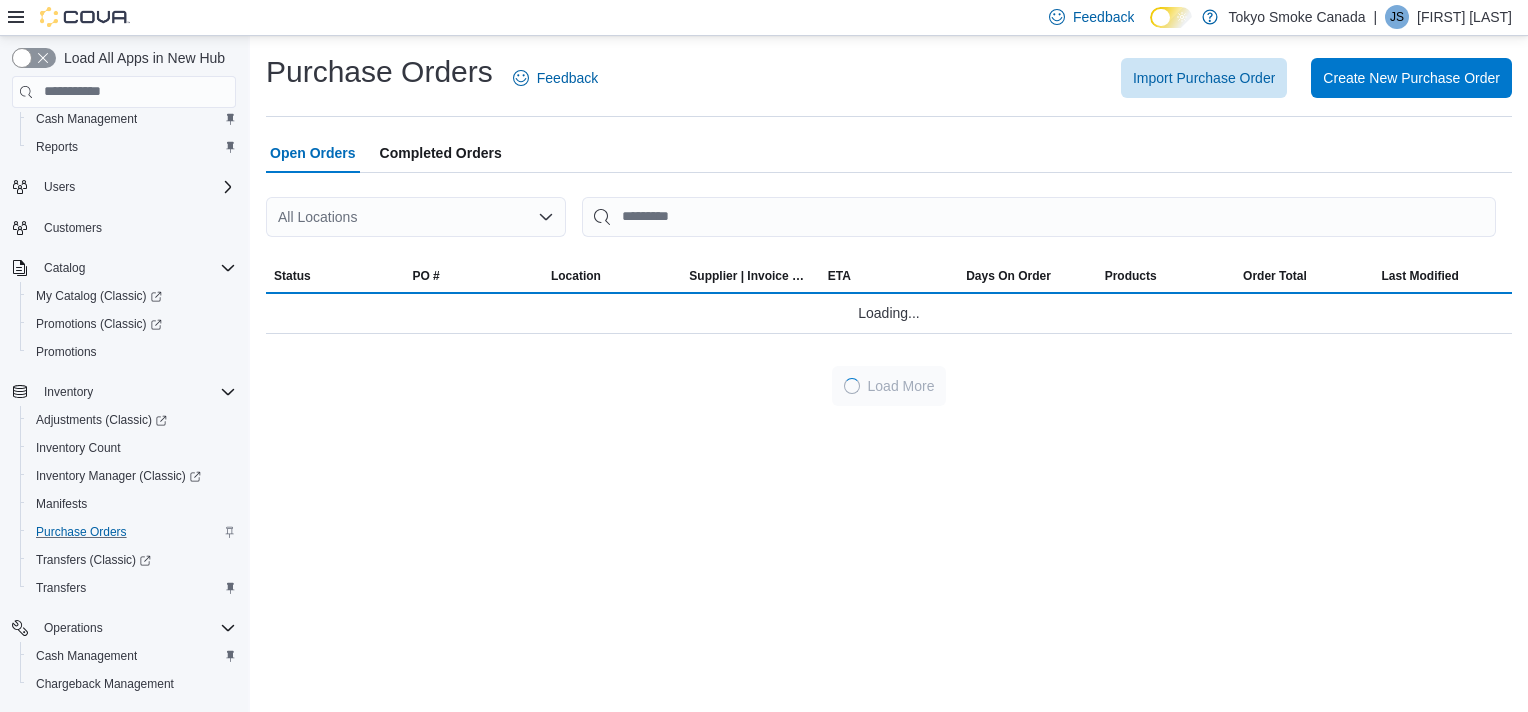 click 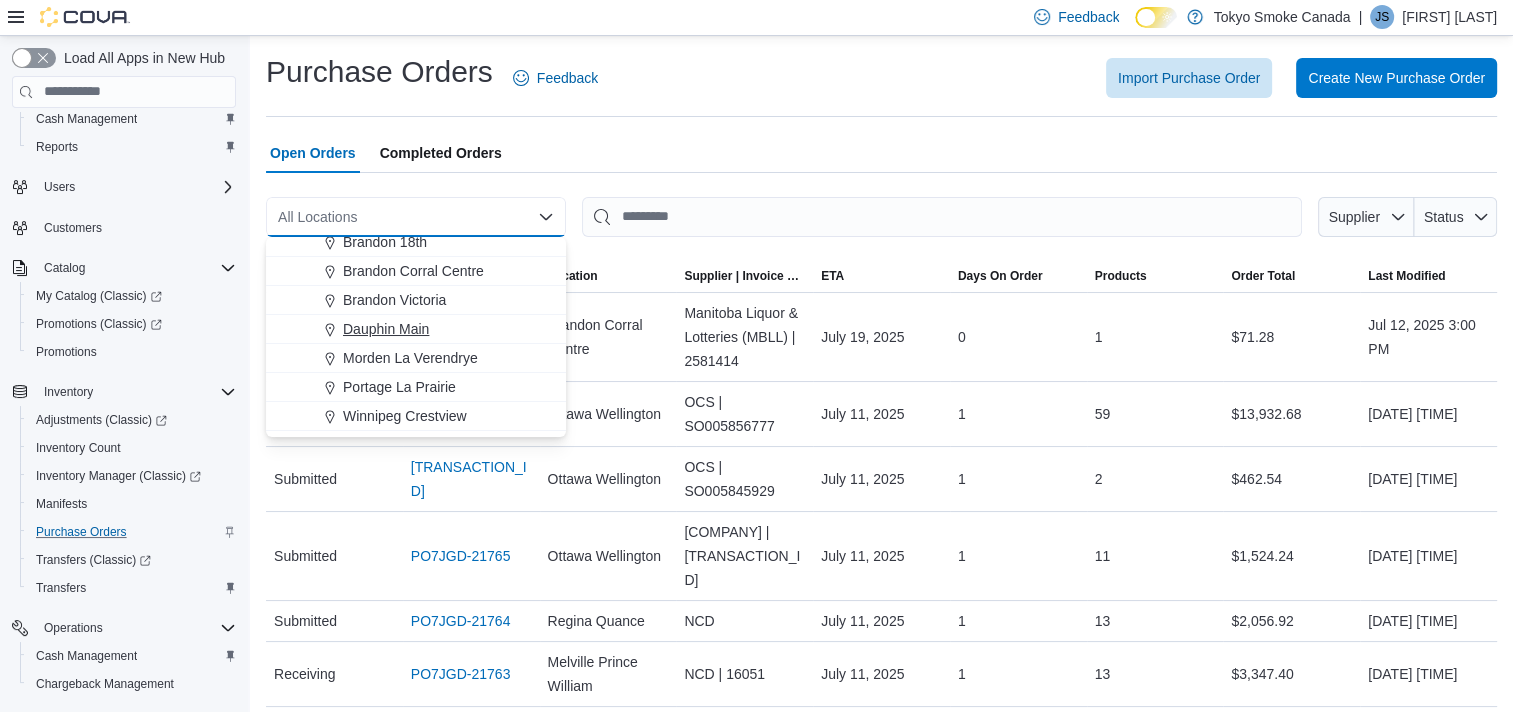 scroll, scrollTop: 100, scrollLeft: 0, axis: vertical 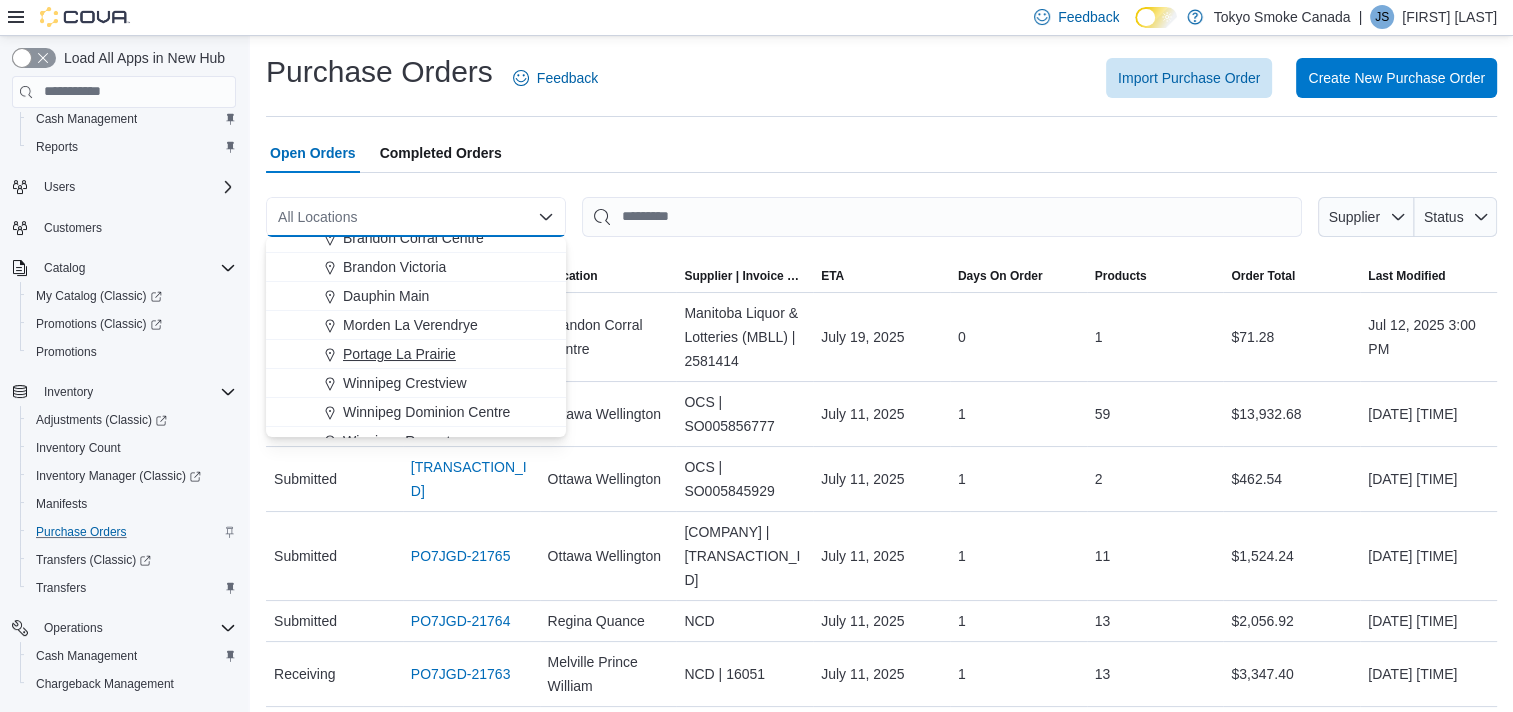 click on "Portage La Prairie" at bounding box center [399, 354] 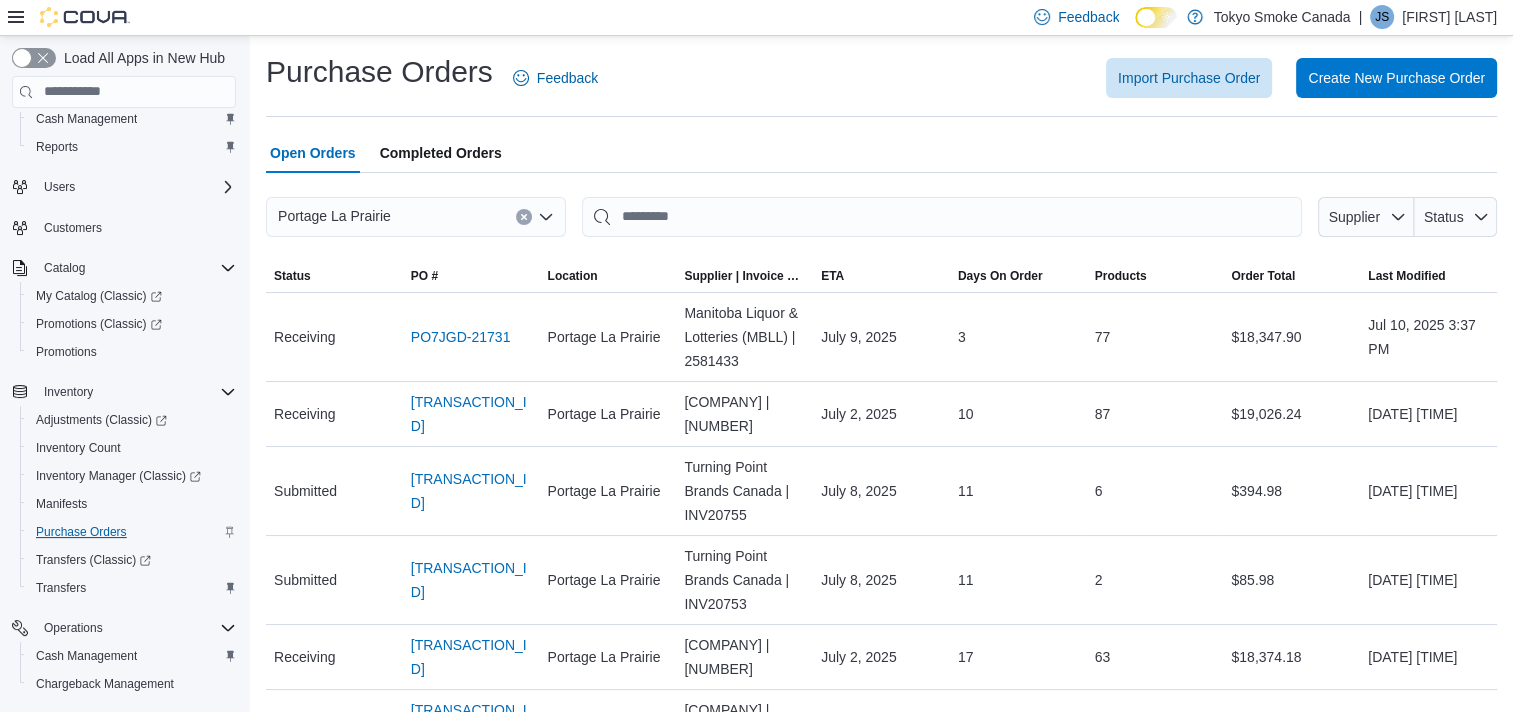 scroll, scrollTop: 297, scrollLeft: 0, axis: vertical 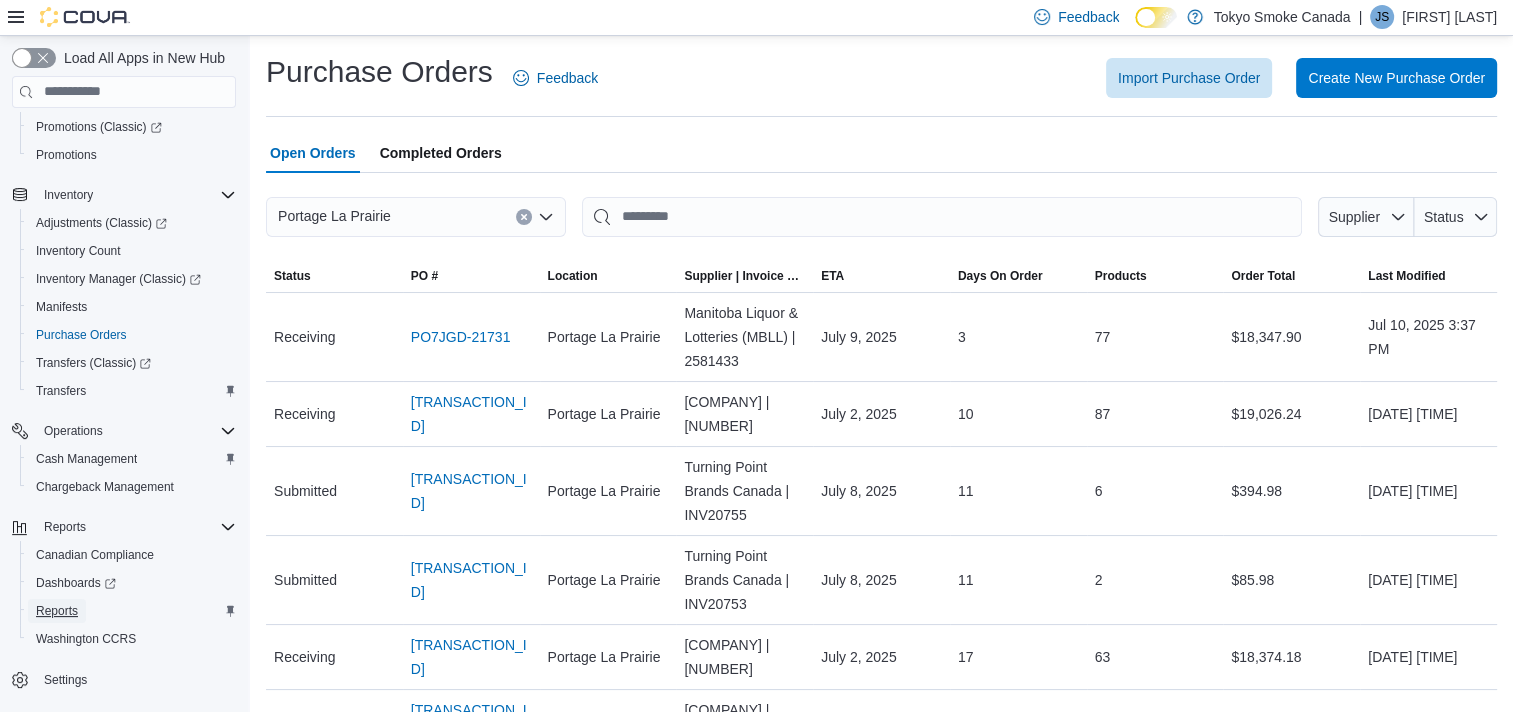 click on "Reports" at bounding box center [57, 611] 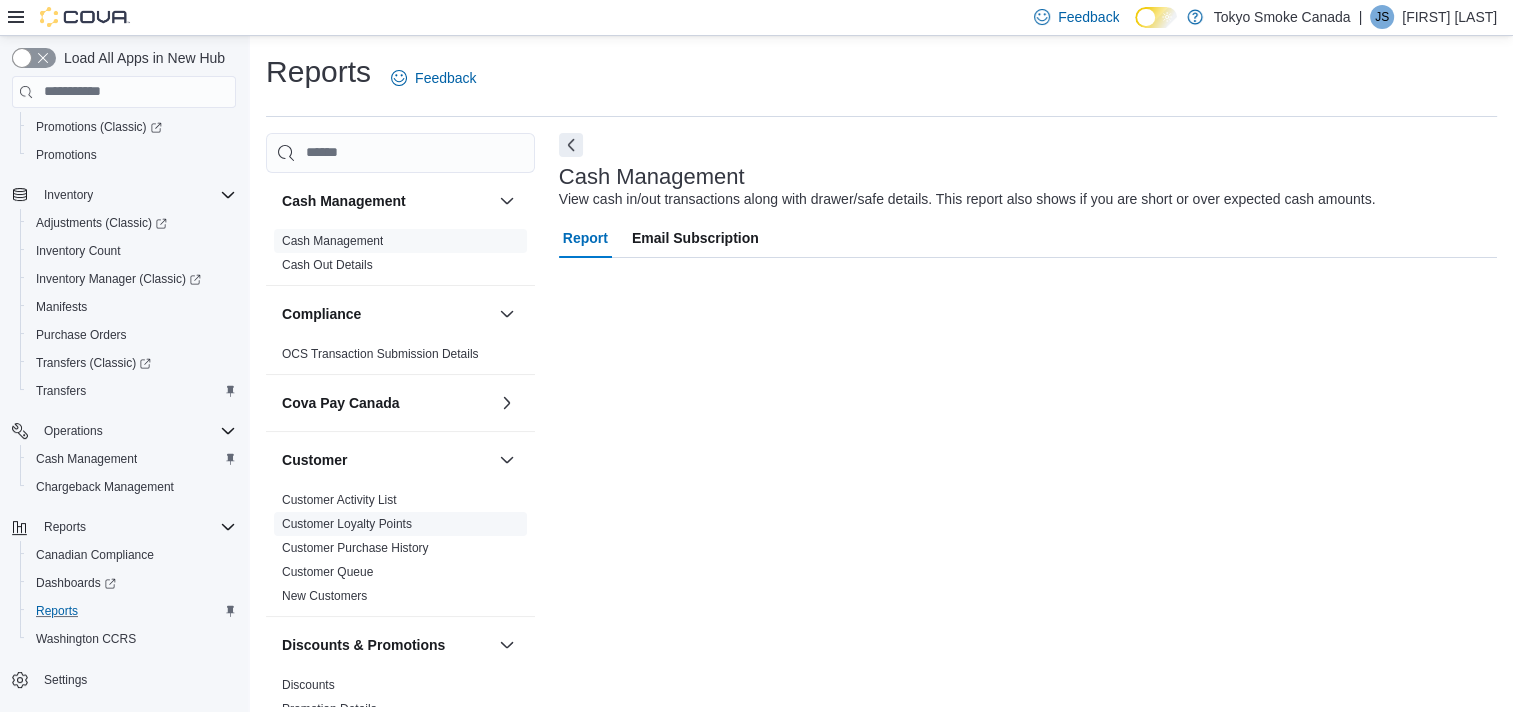 scroll, scrollTop: 10, scrollLeft: 0, axis: vertical 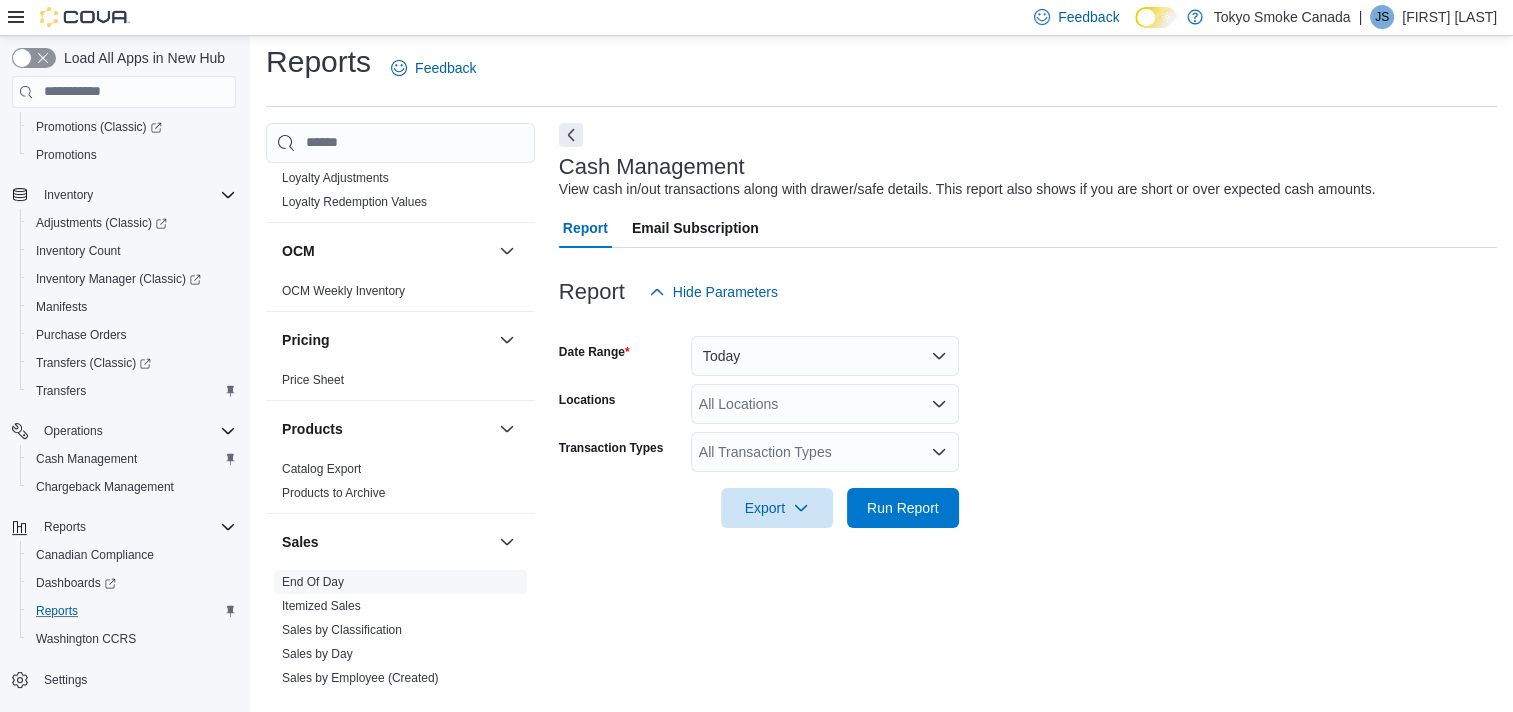 click on "End Of Day" at bounding box center [313, 582] 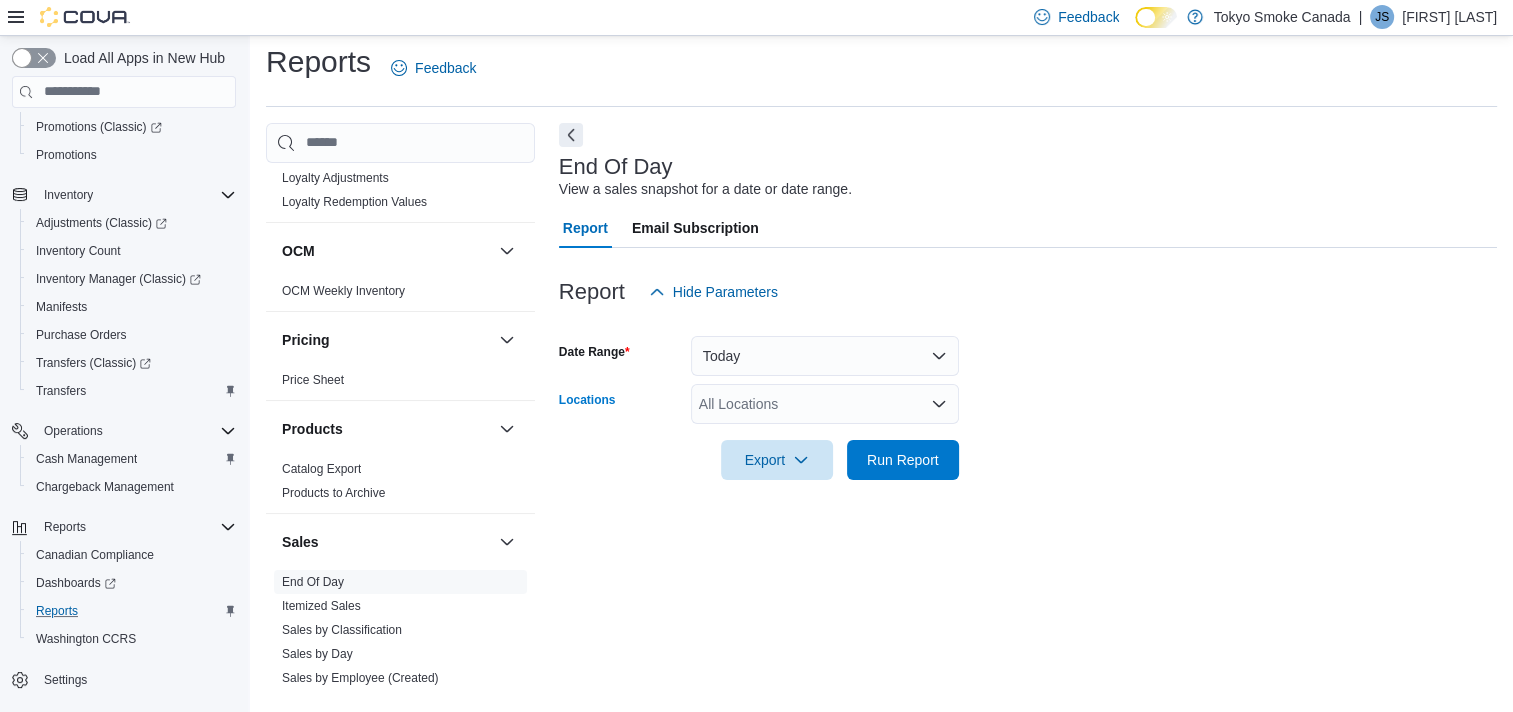 click 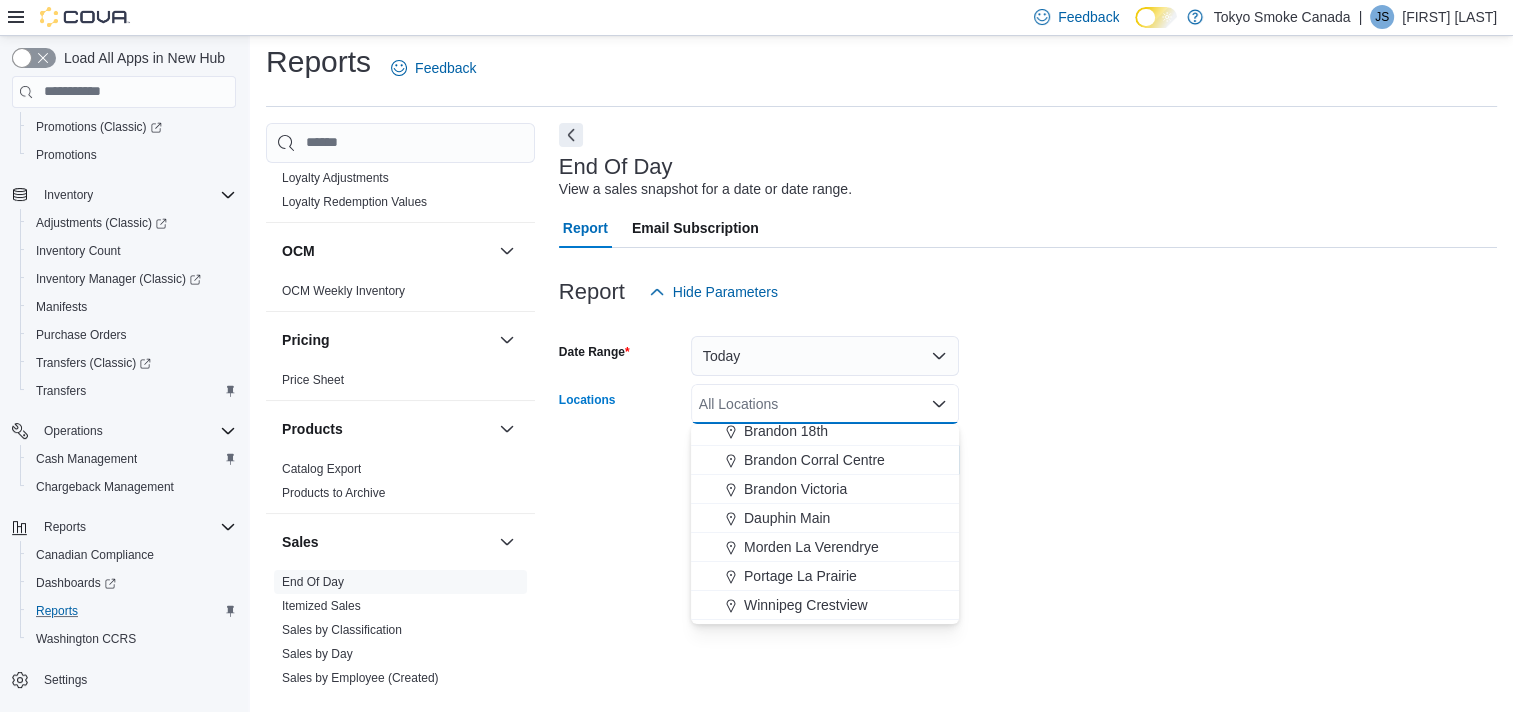 scroll, scrollTop: 100, scrollLeft: 0, axis: vertical 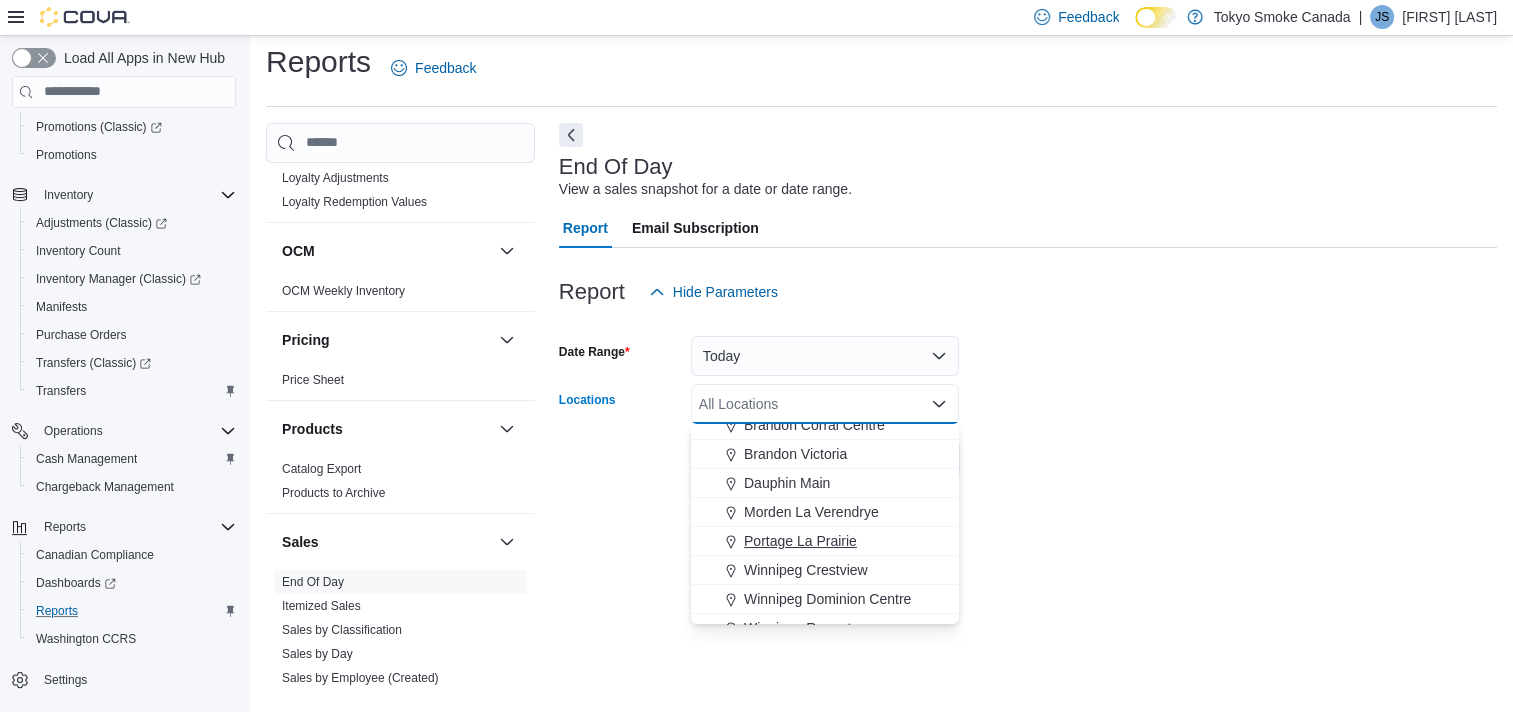 click on "Portage La Prairie" at bounding box center (800, 541) 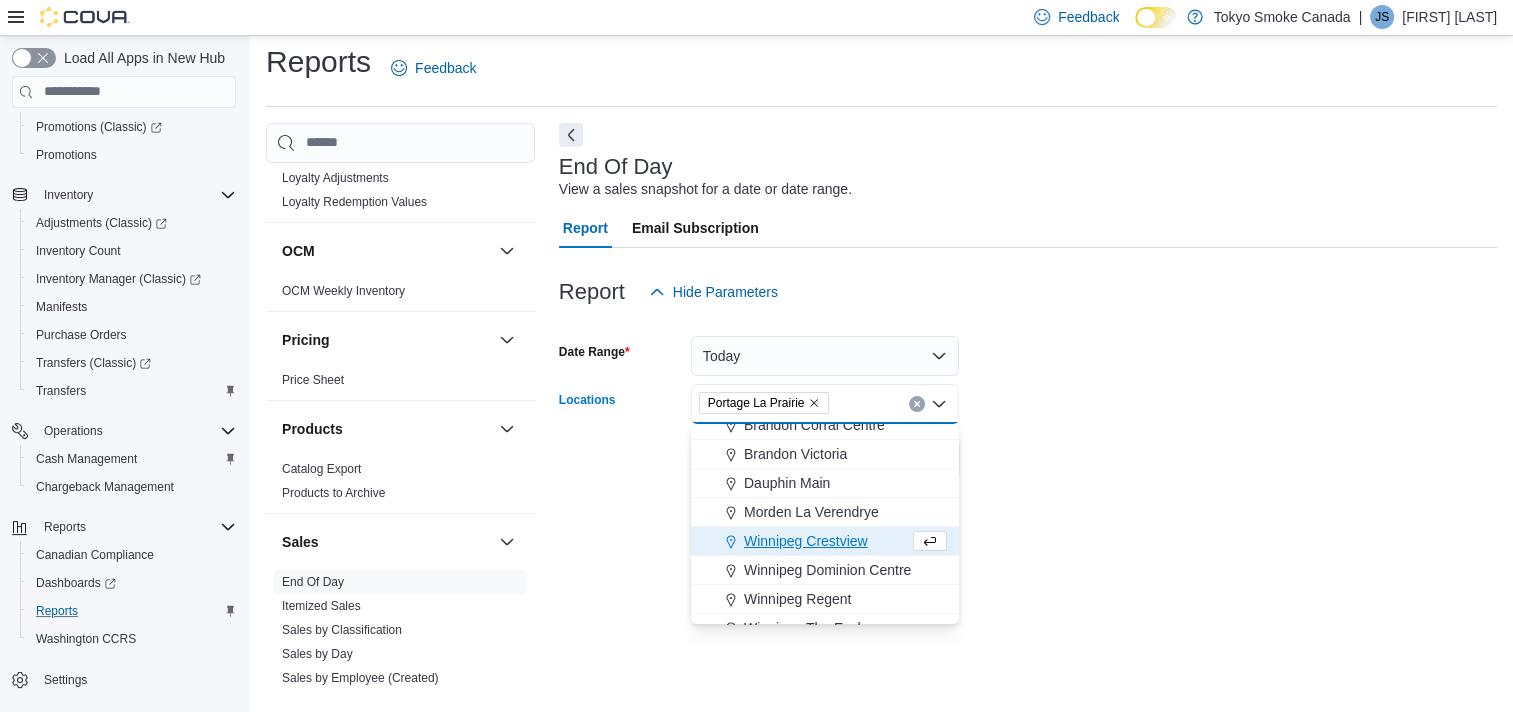 click at bounding box center (1028, 432) 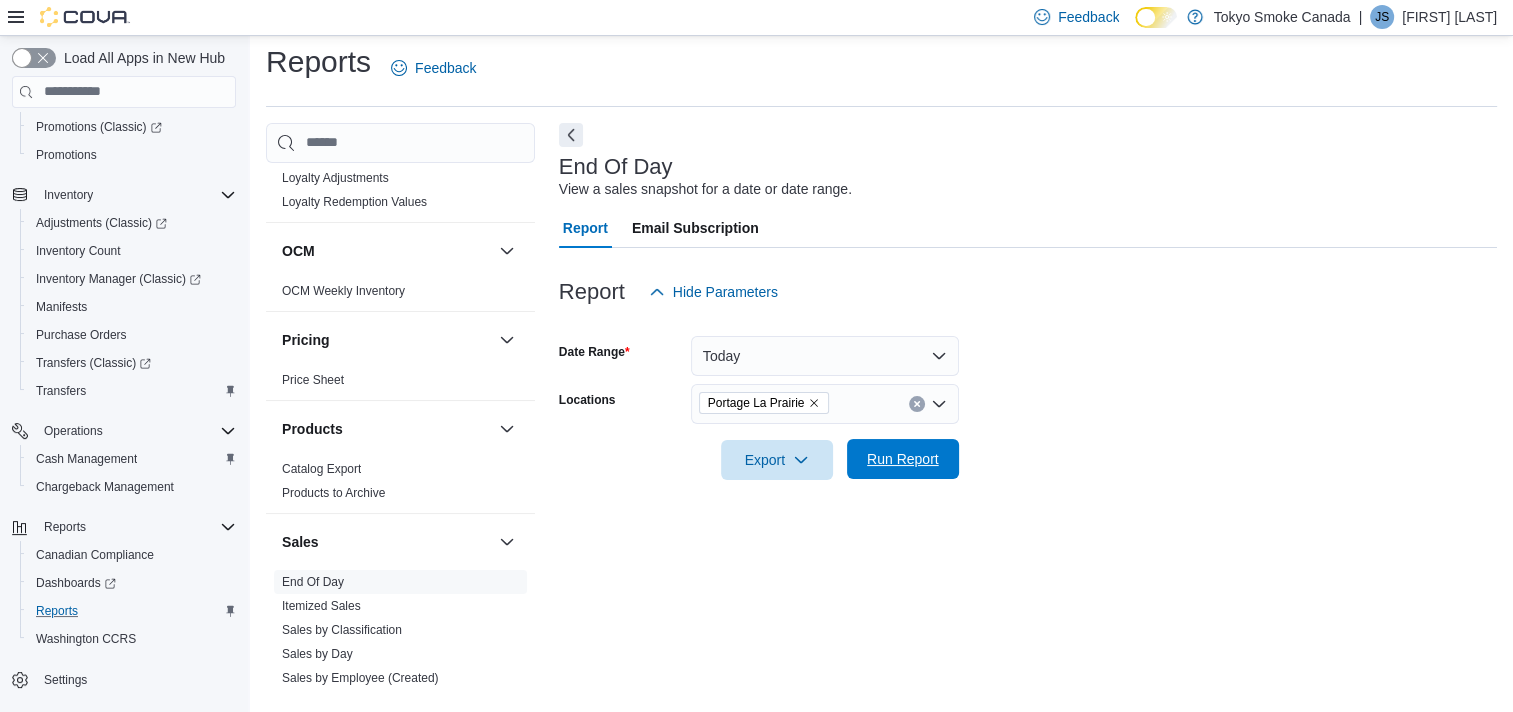 click on "Run Report" at bounding box center (903, 459) 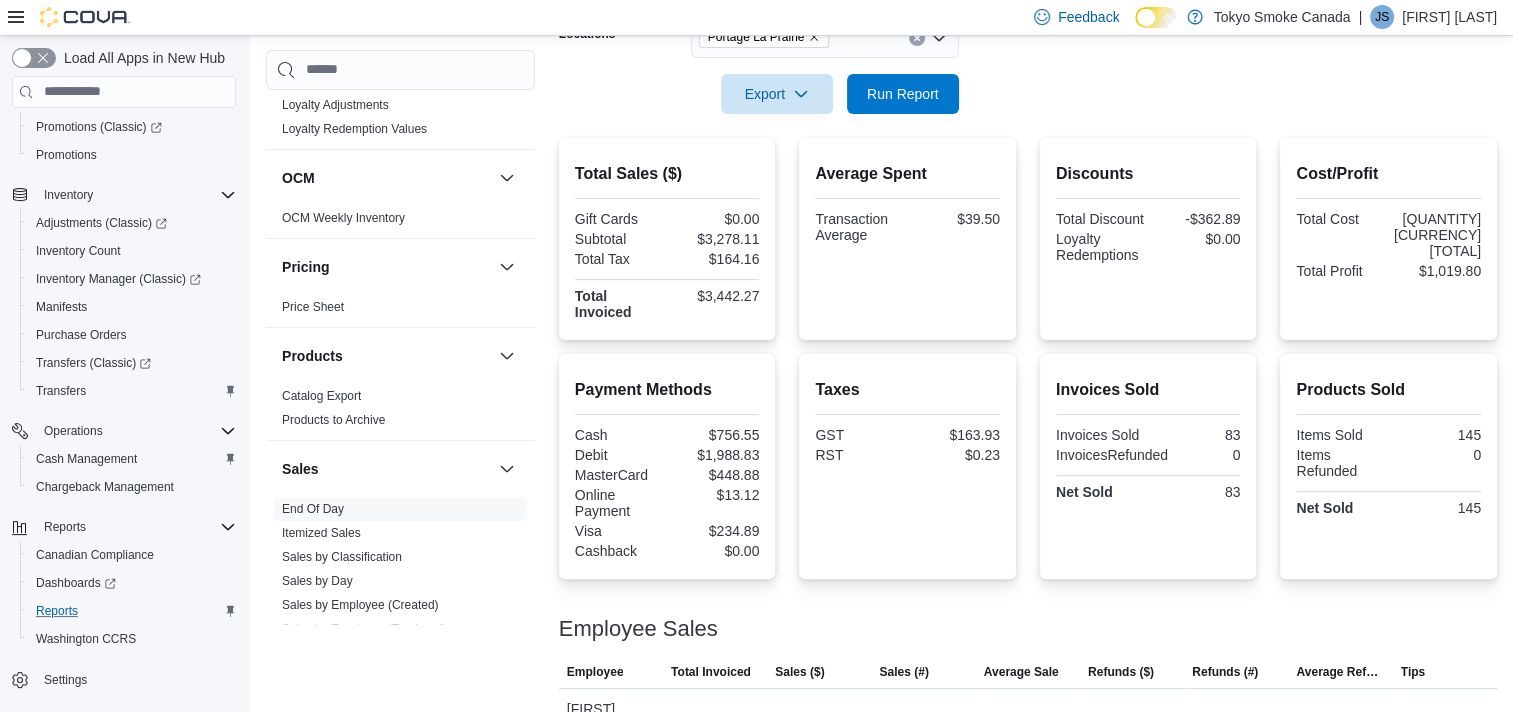 scroll, scrollTop: 410, scrollLeft: 0, axis: vertical 